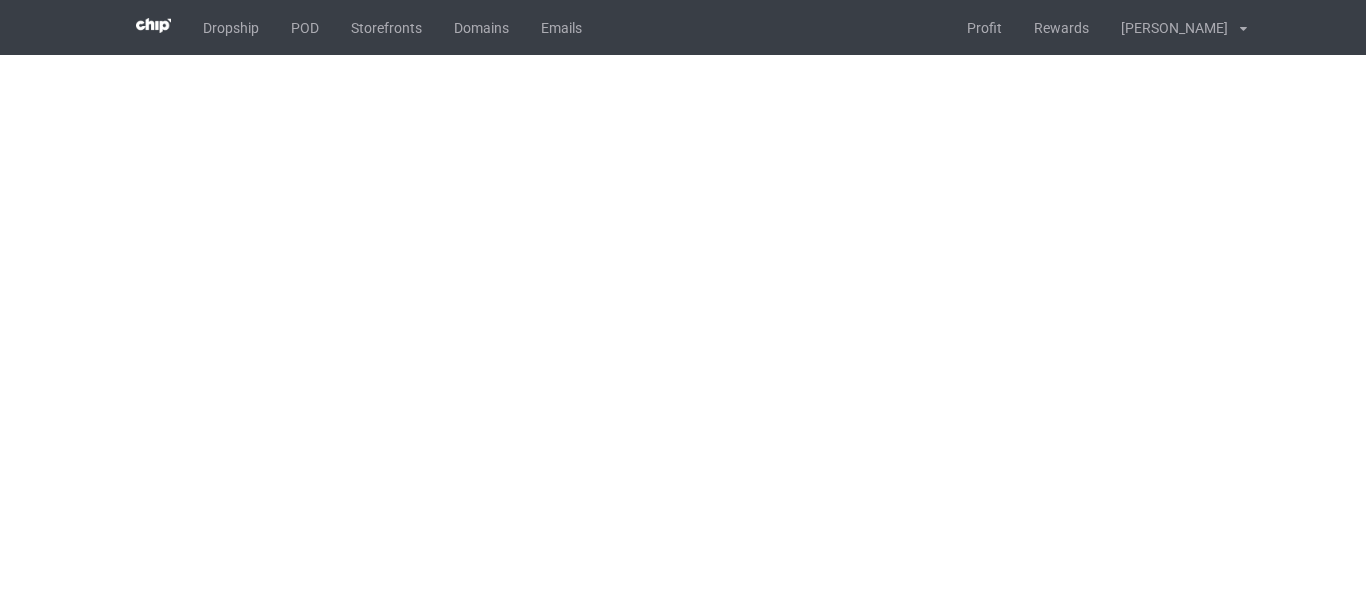 scroll, scrollTop: 0, scrollLeft: 0, axis: both 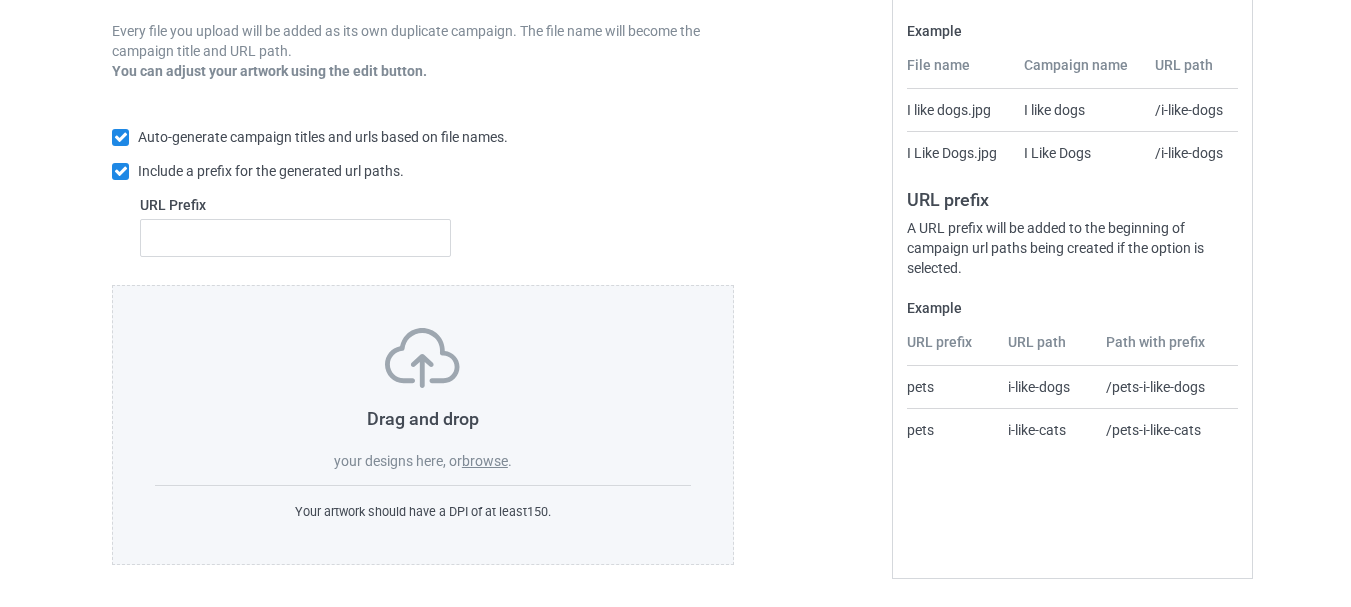 click on "browse" at bounding box center (485, 461) 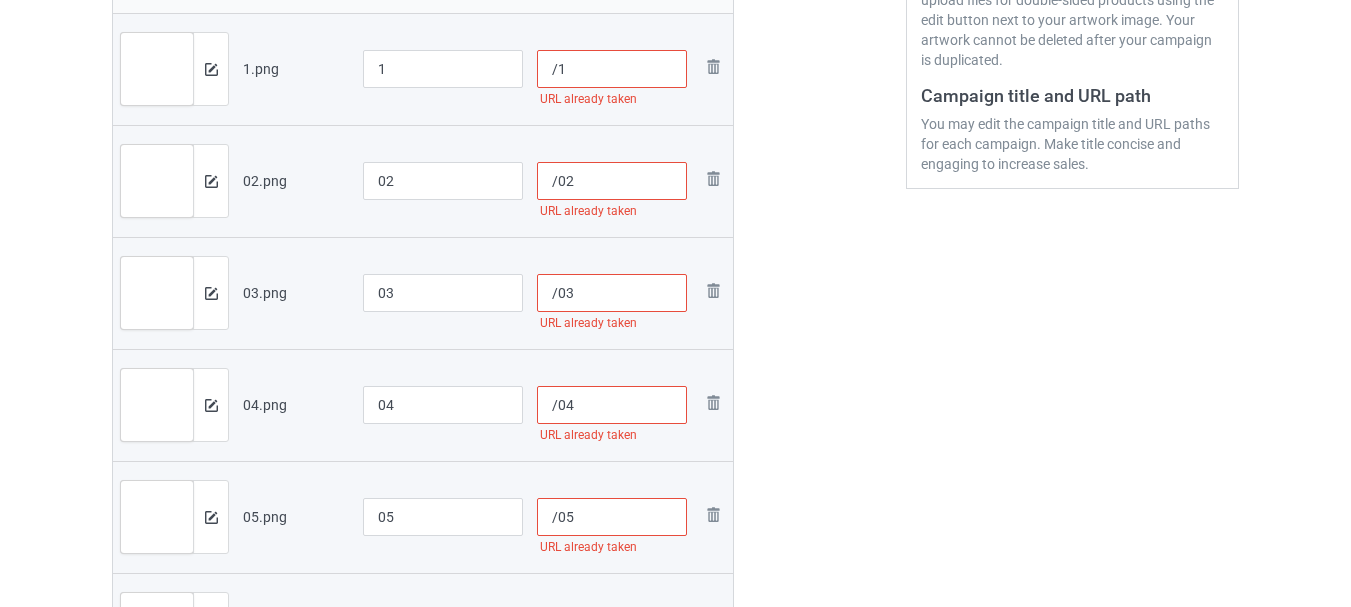 scroll, scrollTop: 200, scrollLeft: 0, axis: vertical 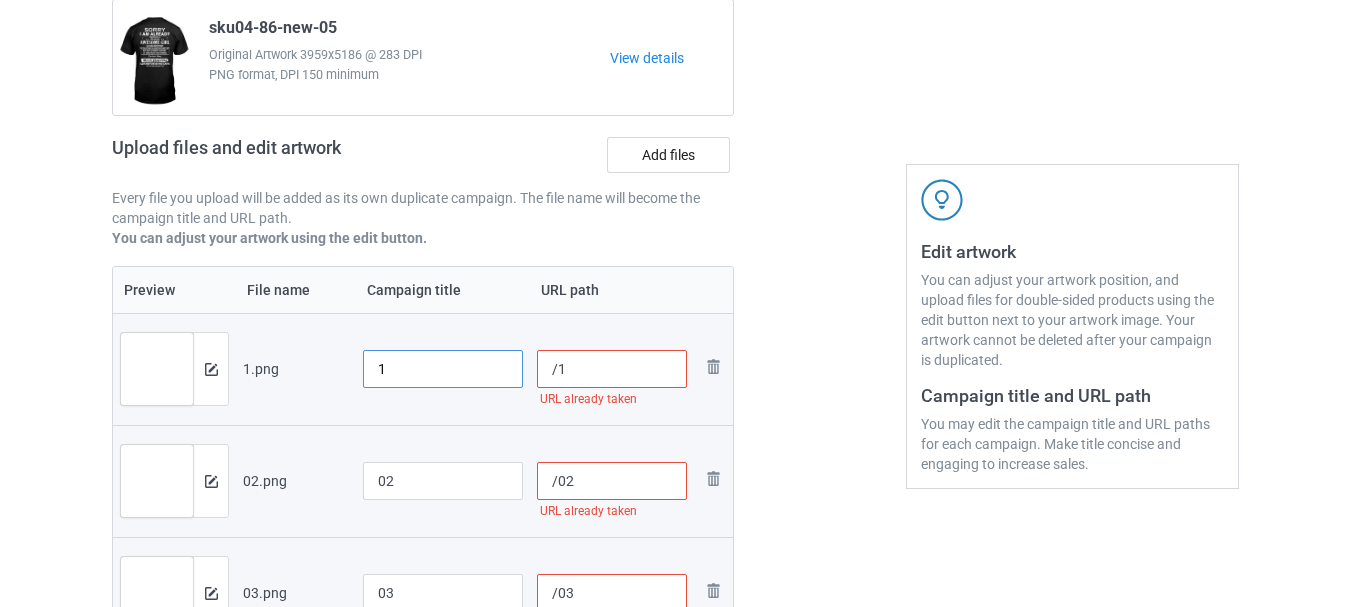 click on "1" at bounding box center [443, 369] 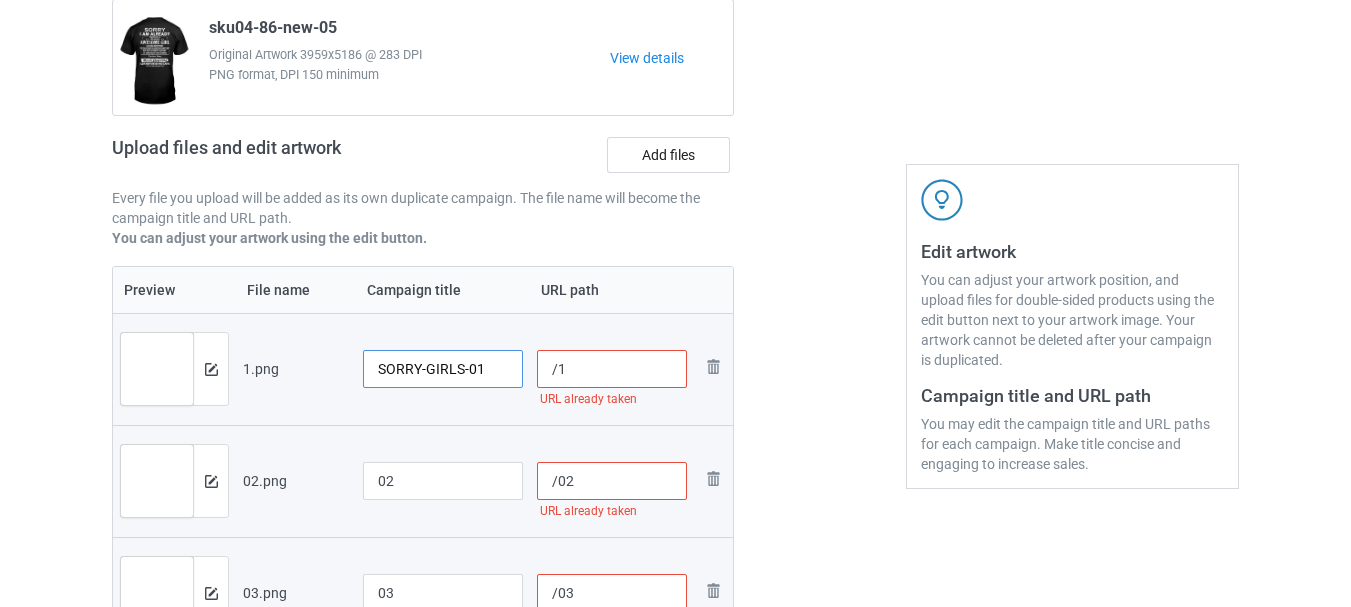 drag, startPoint x: 476, startPoint y: 368, endPoint x: 321, endPoint y: 377, distance: 155.26108 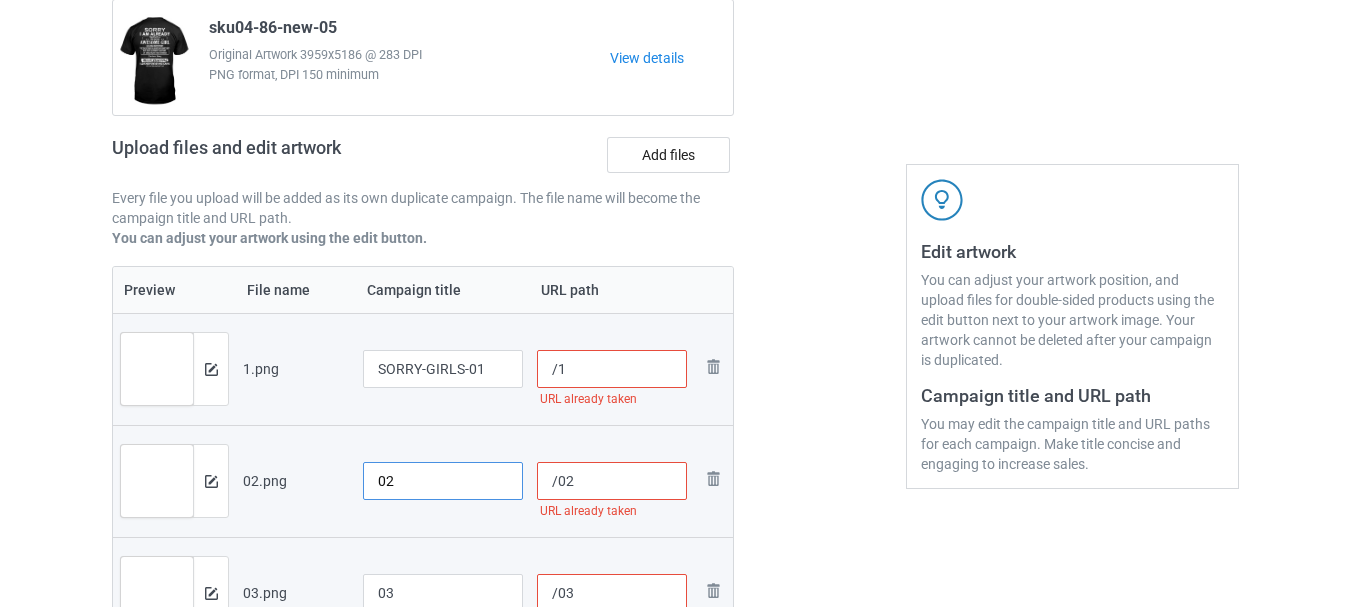 click on "02" at bounding box center [443, 481] 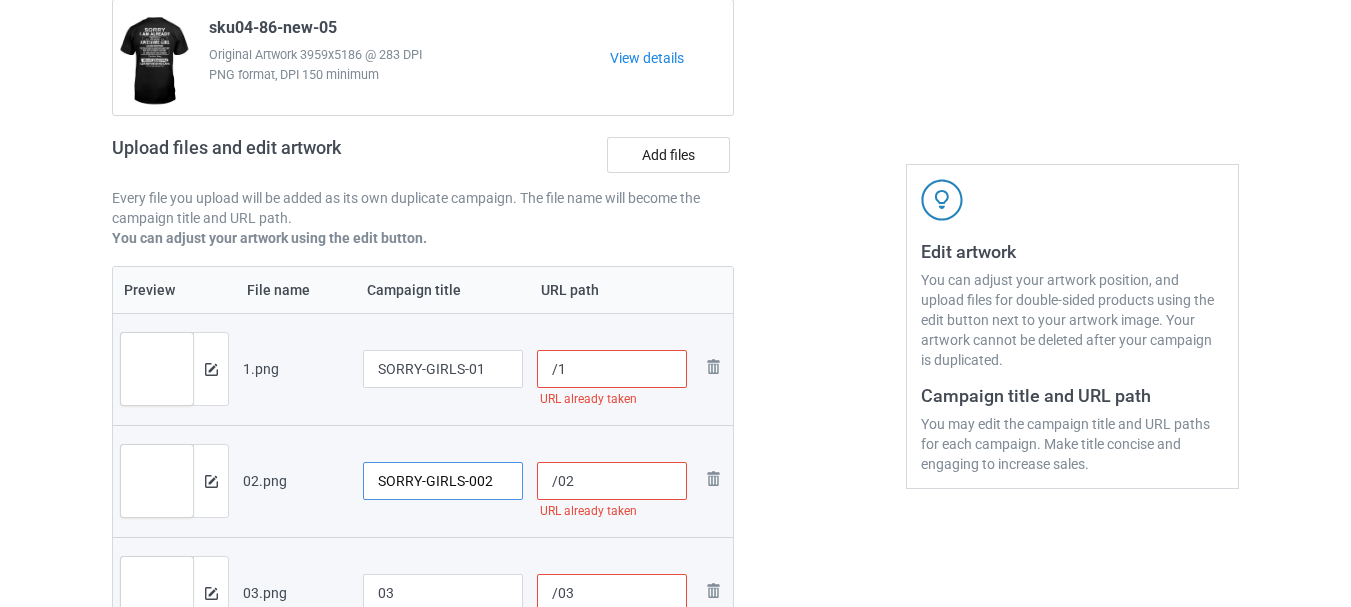 type on "SORRY-GIRLS-002" 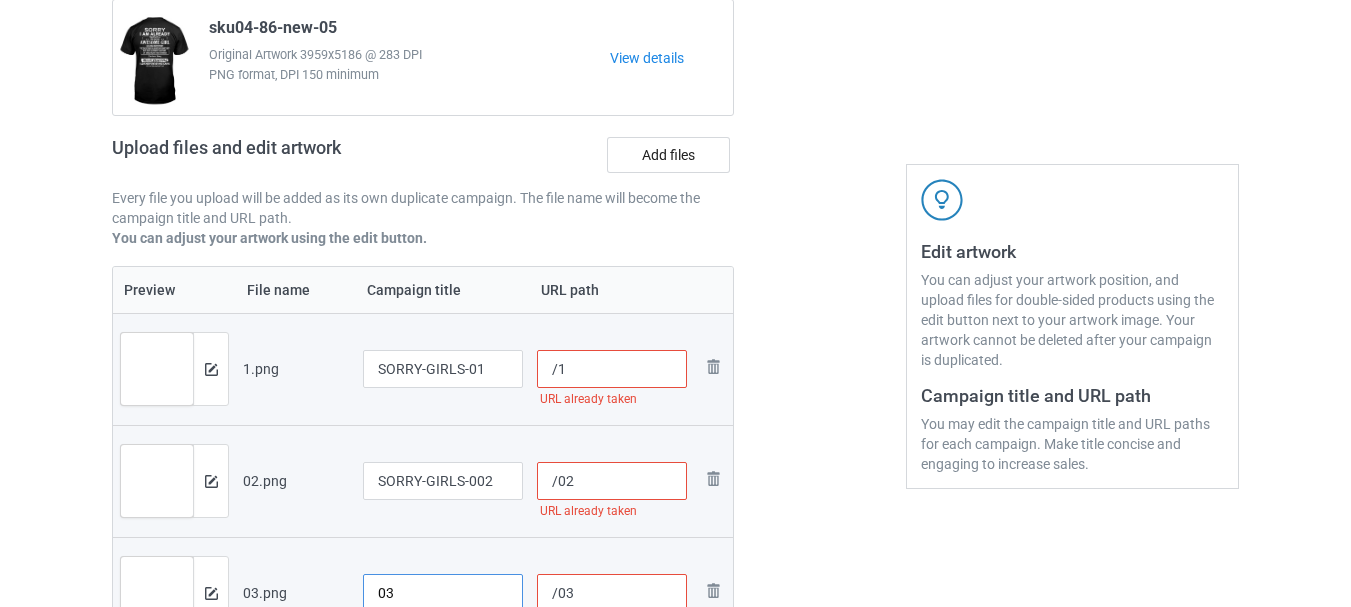 click on "03" at bounding box center (443, 593) 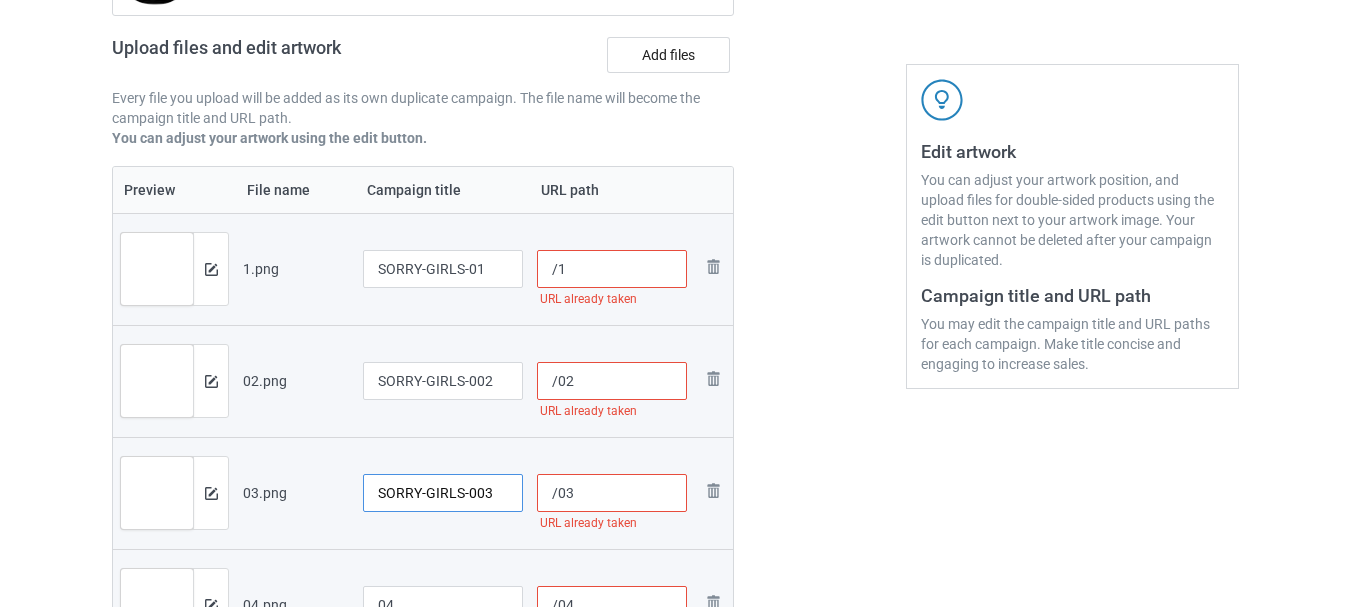 scroll, scrollTop: 900, scrollLeft: 0, axis: vertical 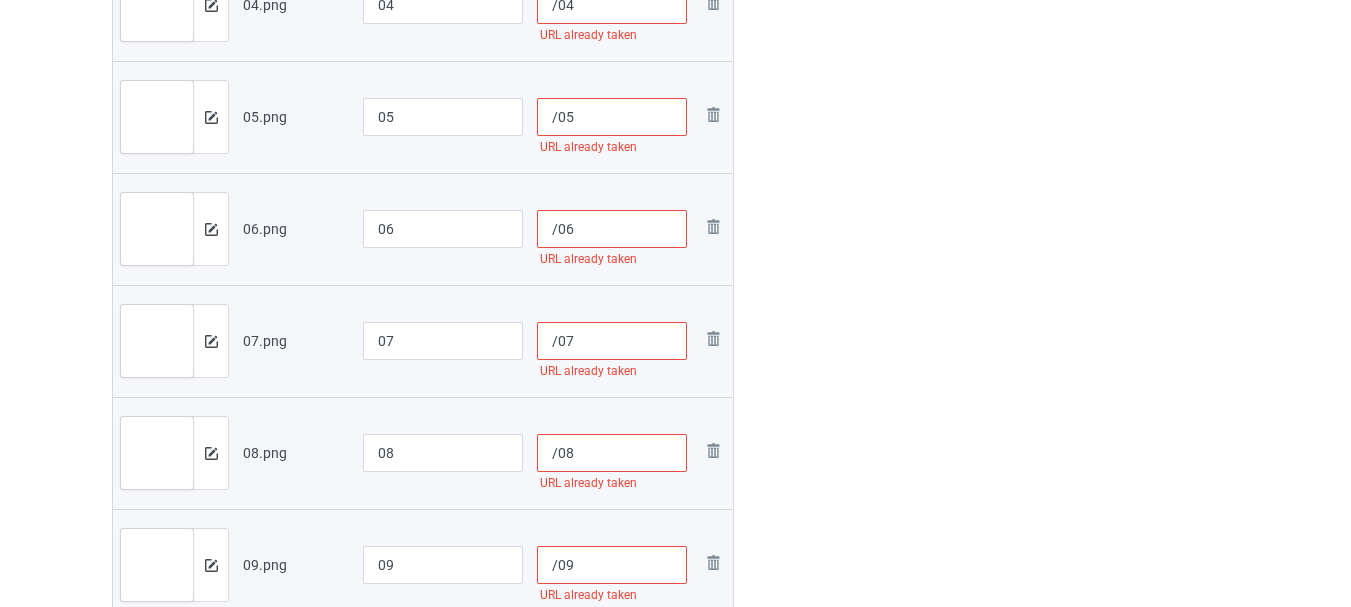 type on "SORRY-GIRLS-003" 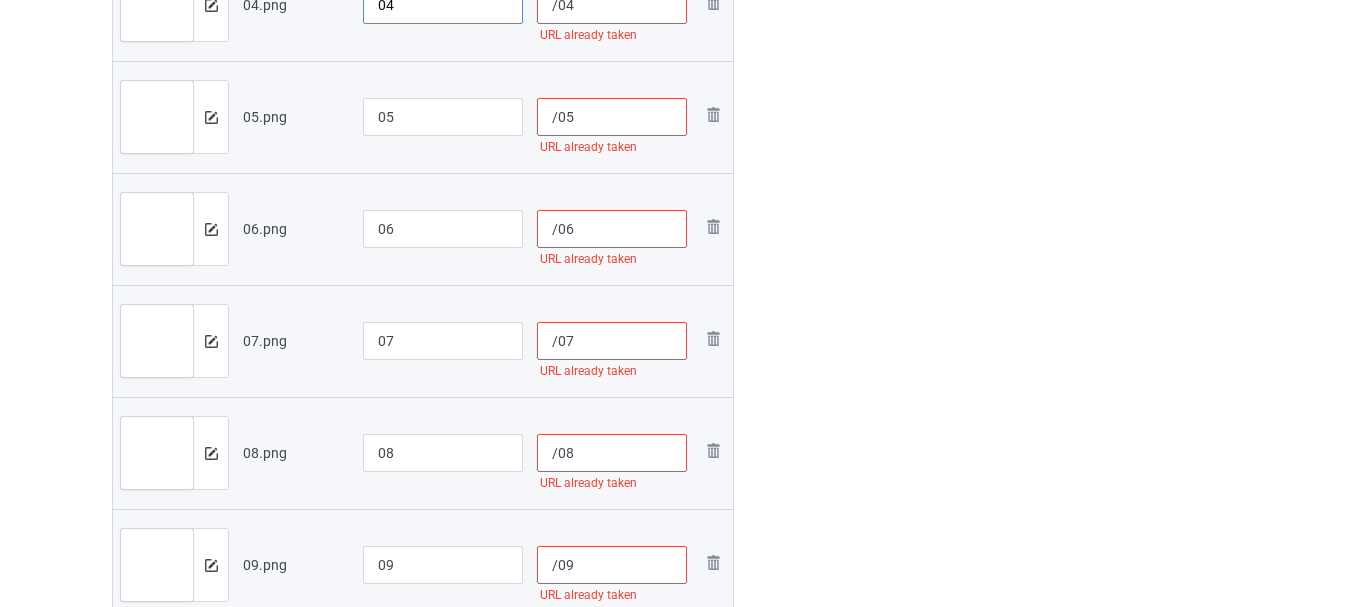 click on "04" at bounding box center (443, 5) 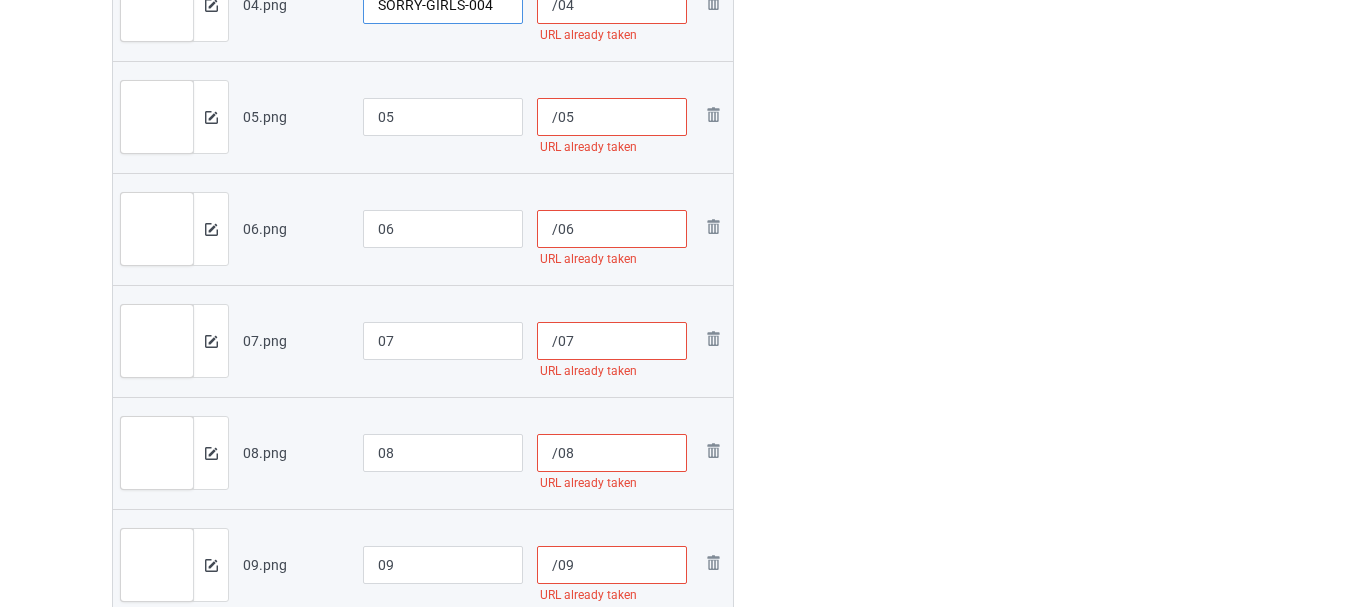 scroll, scrollTop: 898, scrollLeft: 0, axis: vertical 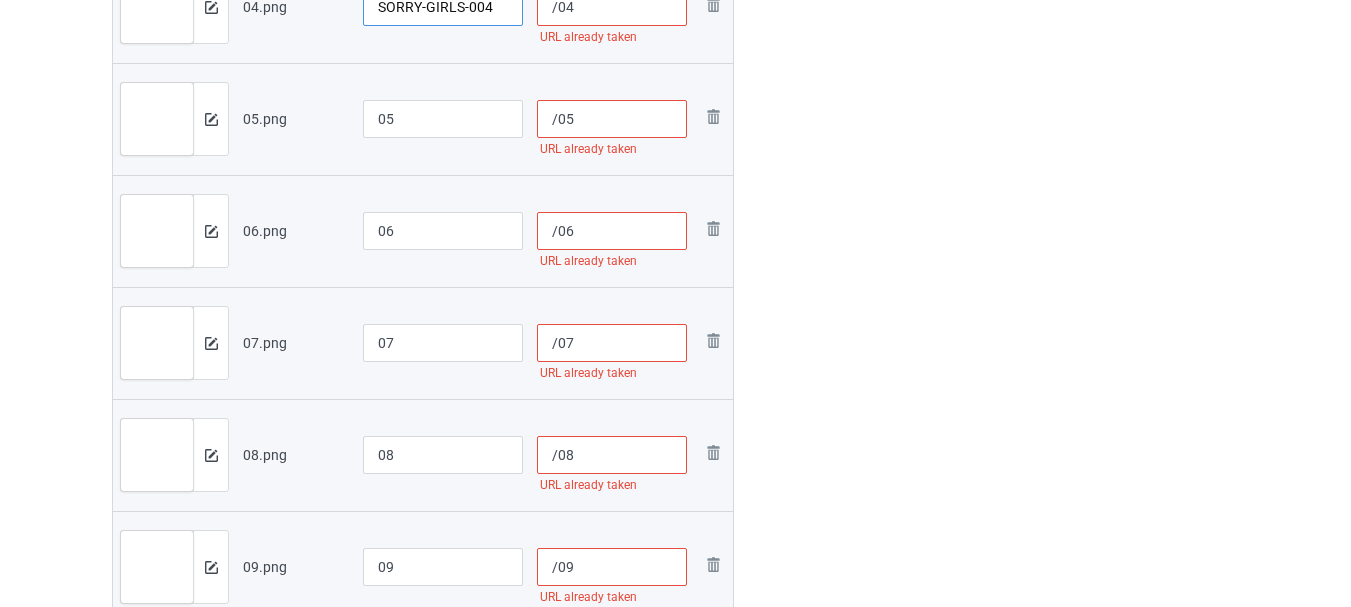 type on "SORRY-GIRLS-004" 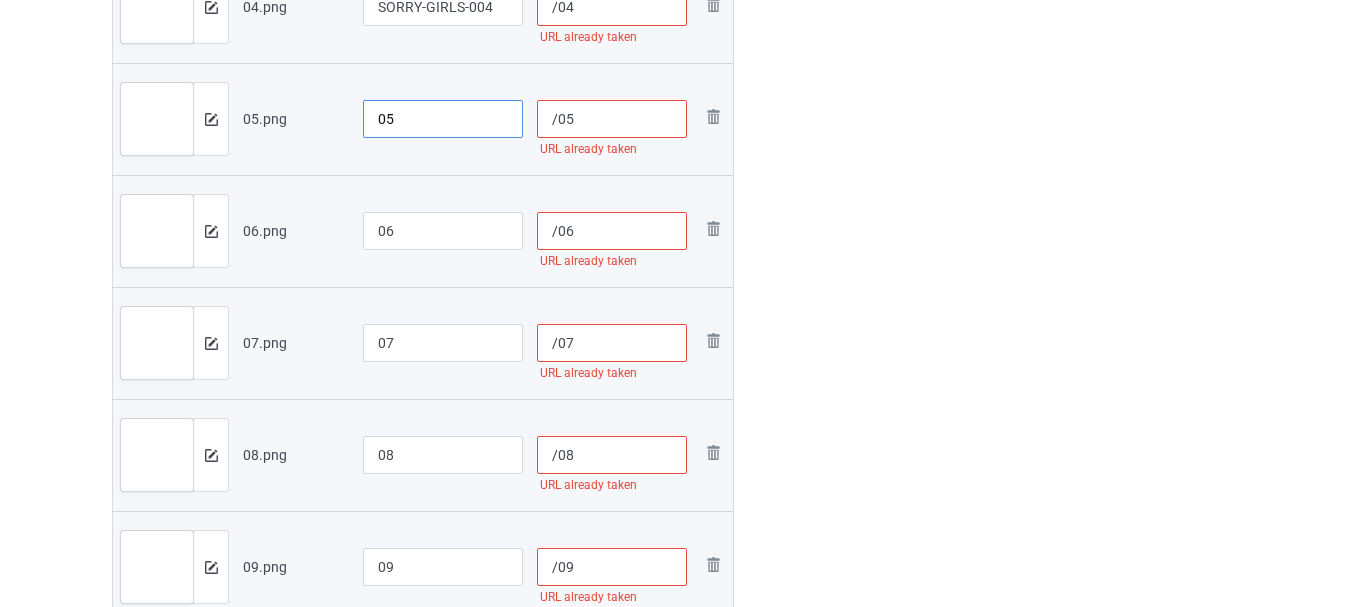 click on "05" at bounding box center [443, 119] 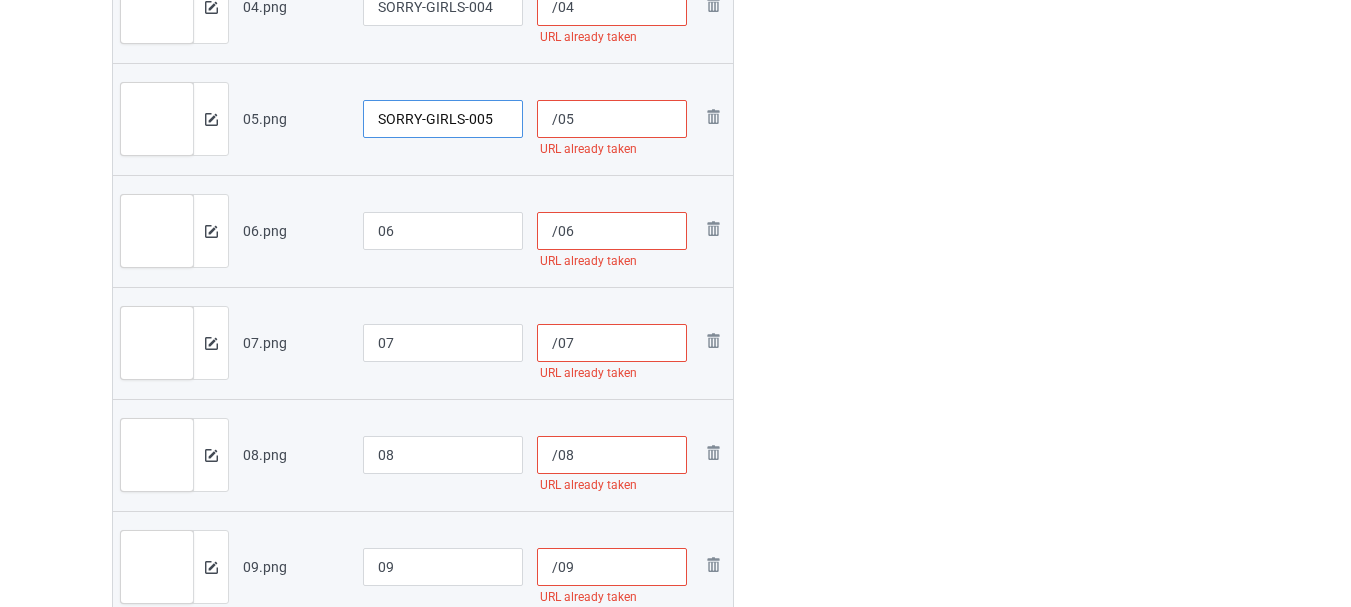 type on "SORRY-GIRLS-005" 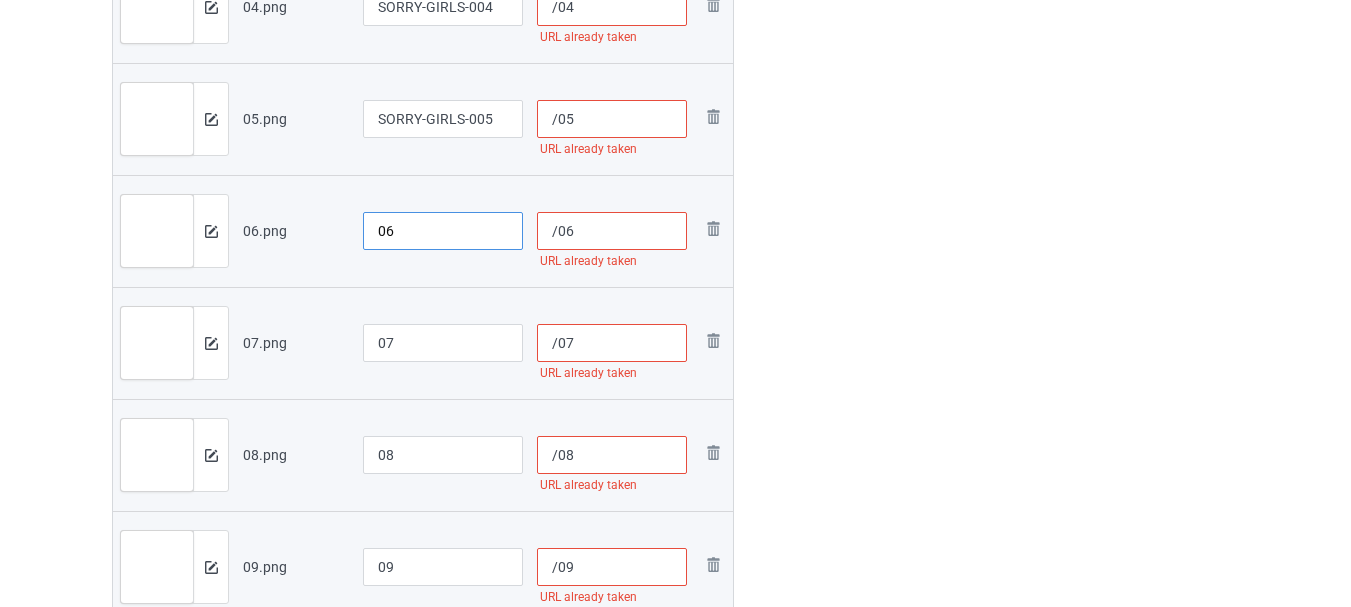 click on "06" at bounding box center (443, 231) 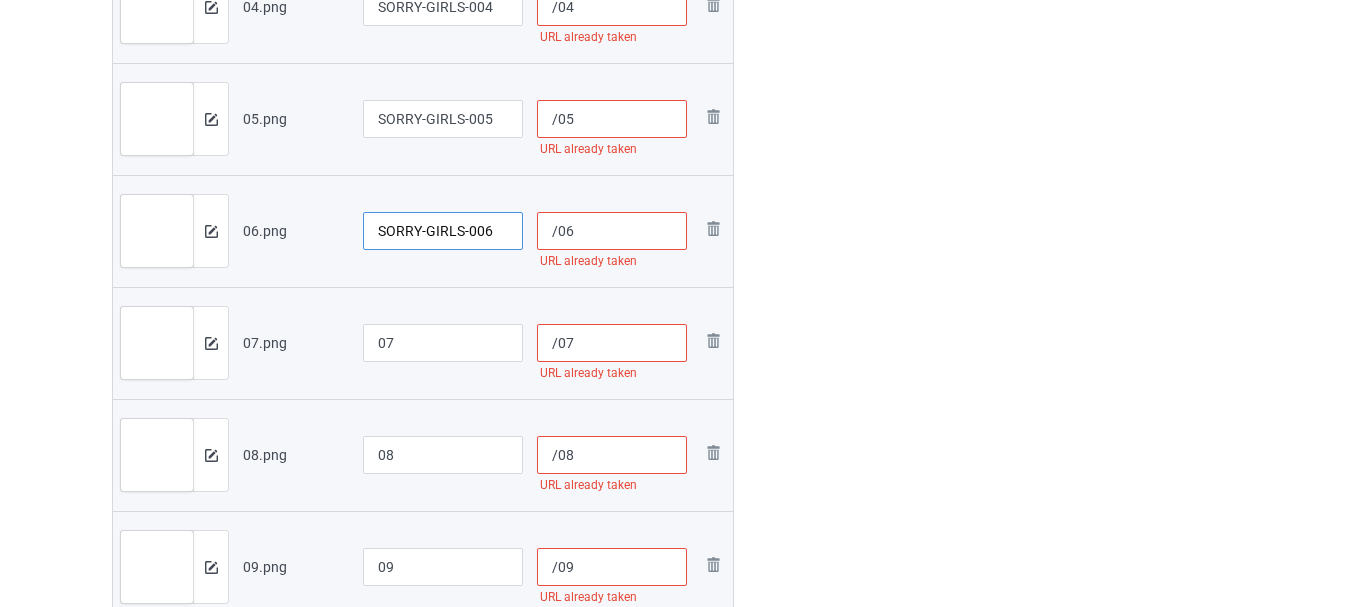 type on "SORRY-GIRLS-006" 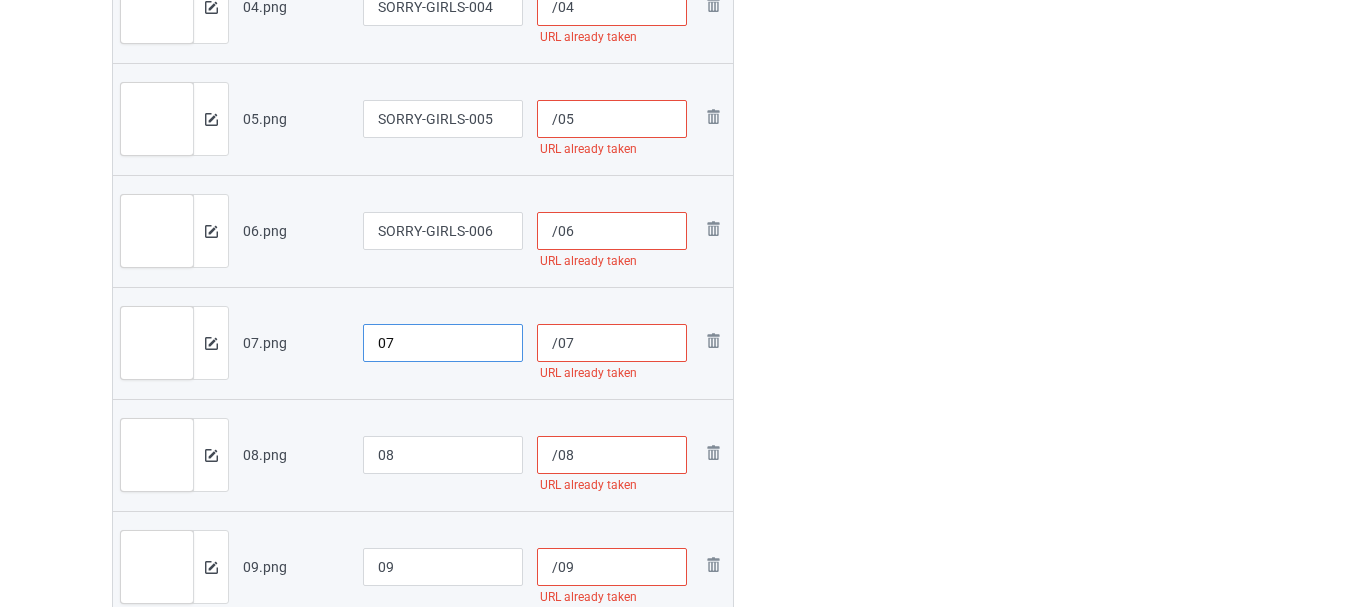 click on "07" at bounding box center (443, 343) 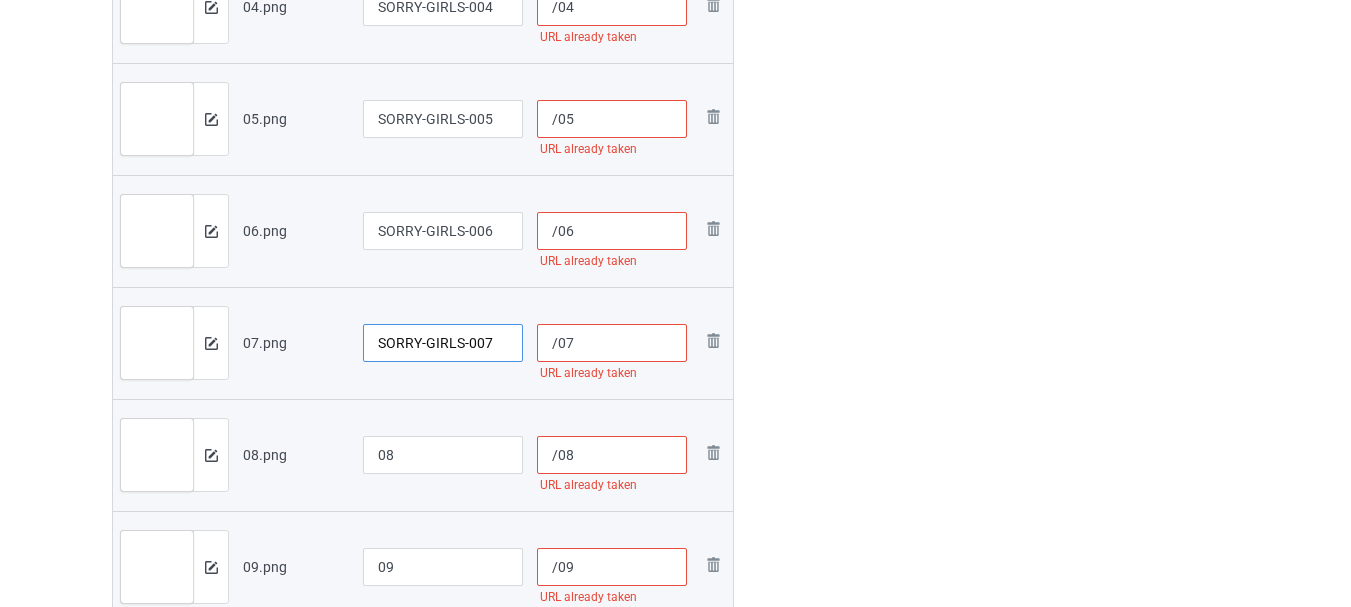 type on "SORRY-GIRLS-007" 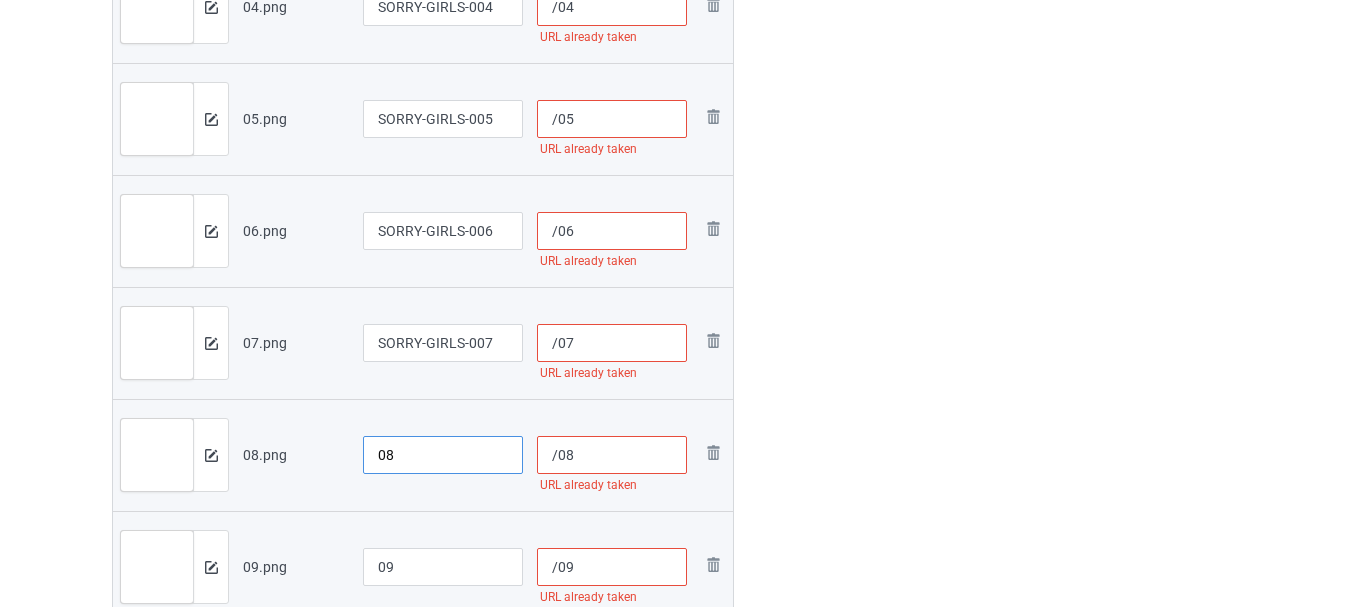 click on "08" at bounding box center (443, 455) 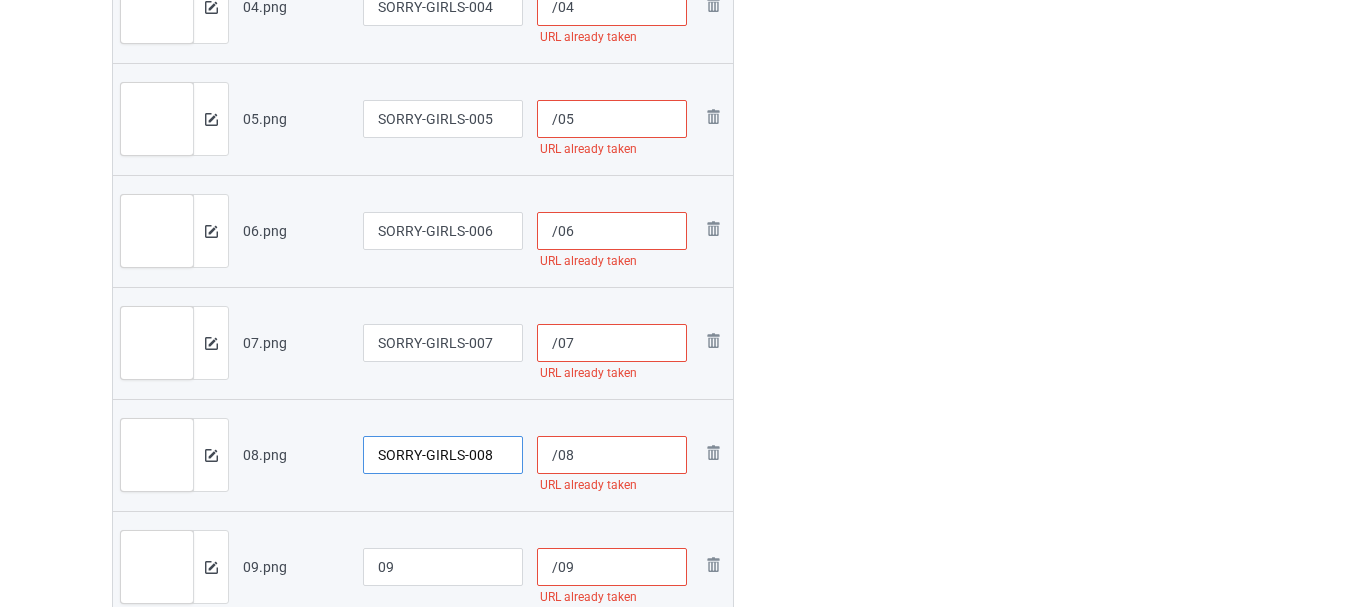 type on "SORRY-GIRLS-008" 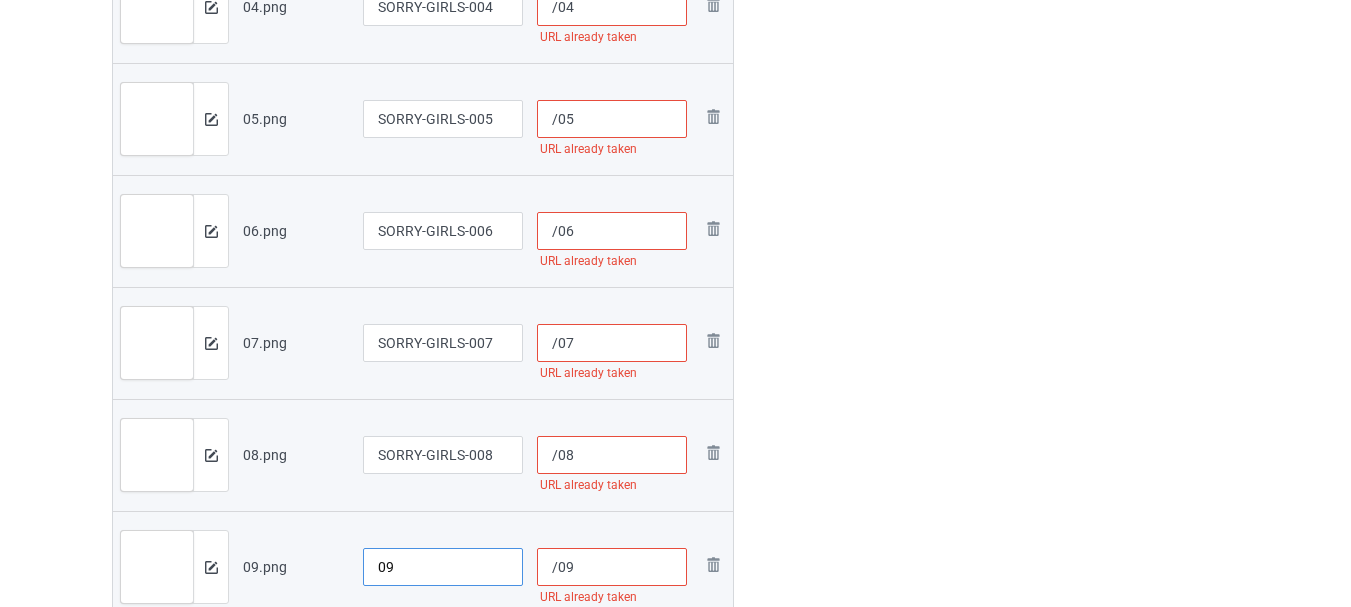 click on "09" at bounding box center [443, 567] 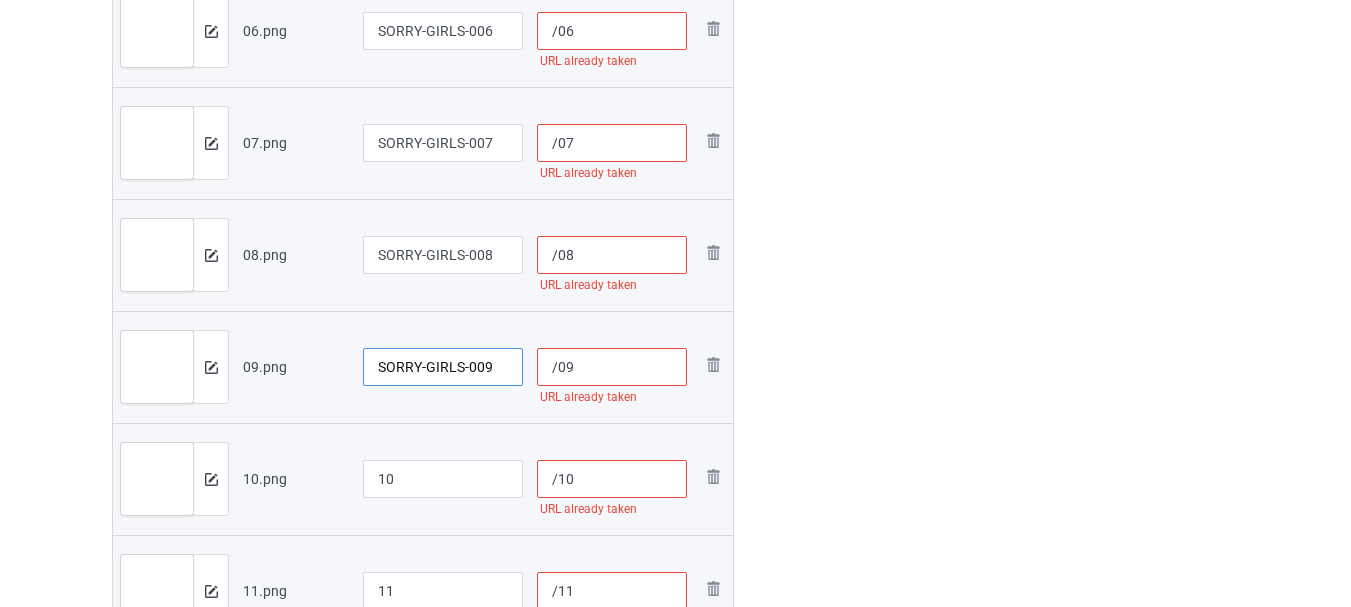 scroll, scrollTop: 1398, scrollLeft: 0, axis: vertical 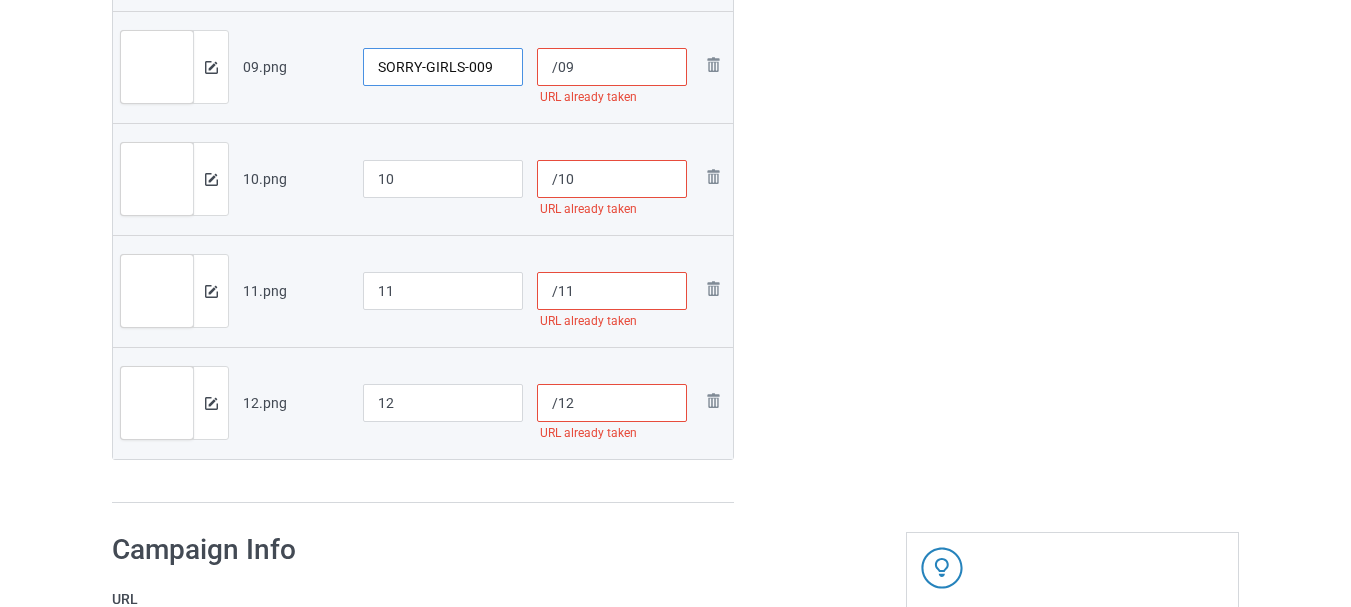 type on "SORRY-GIRLS-009" 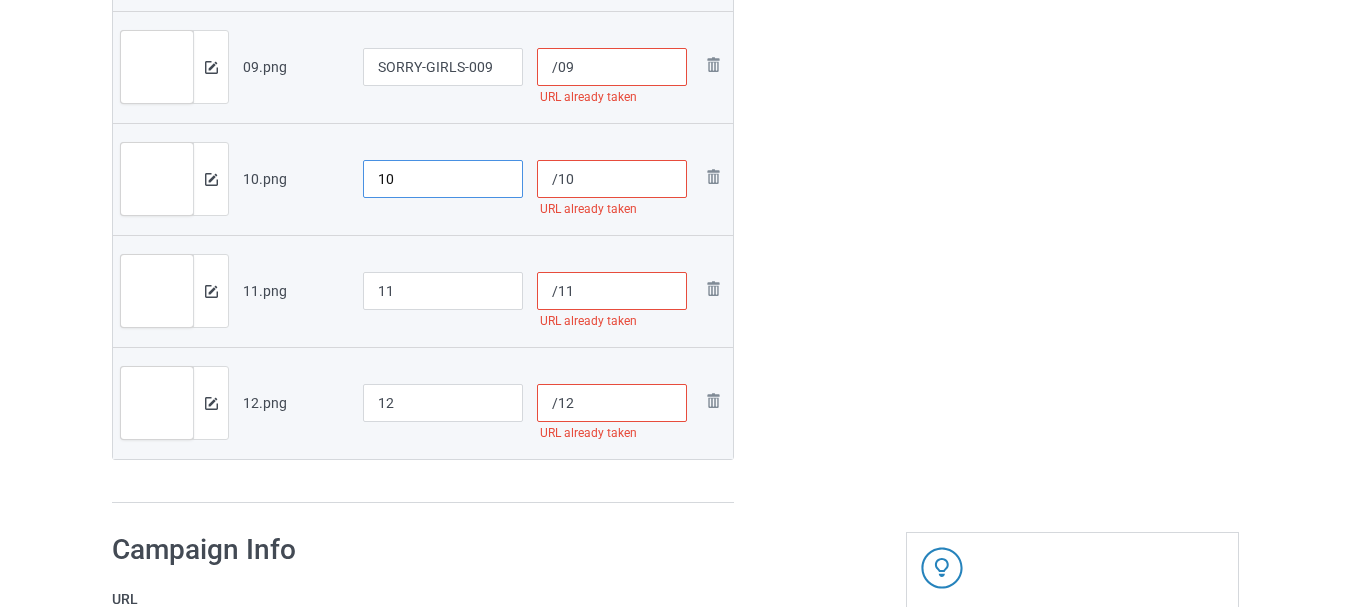 click on "10" at bounding box center (443, 179) 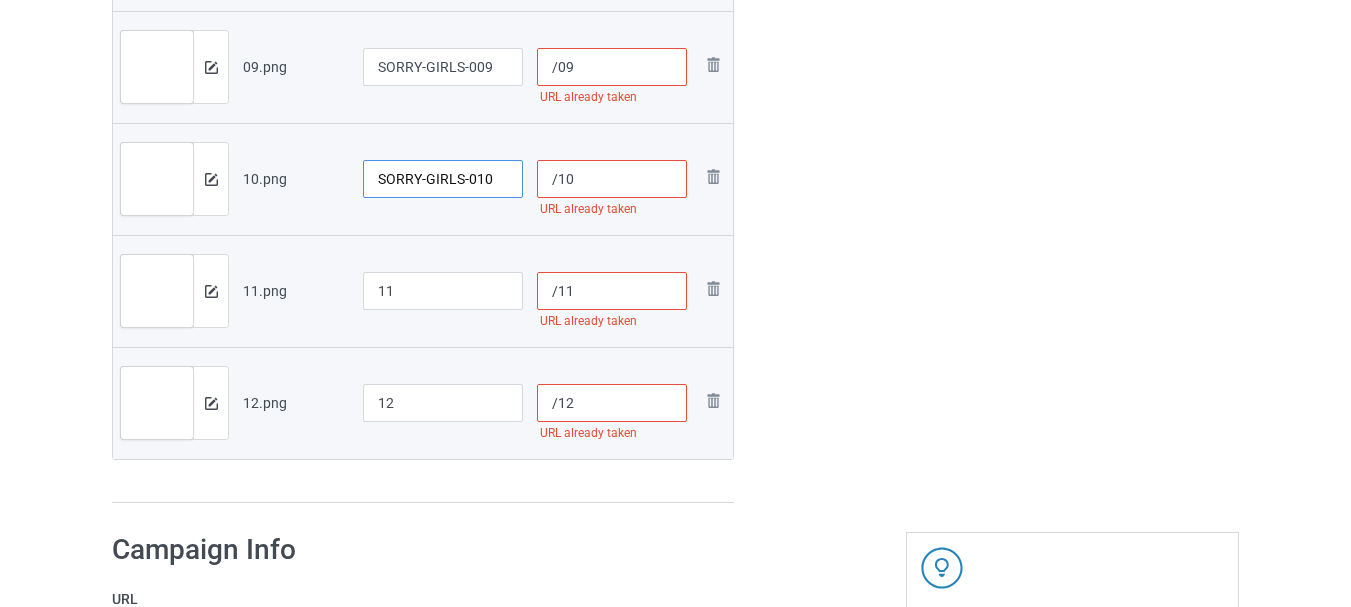 type on "SORRY-GIRLS-010" 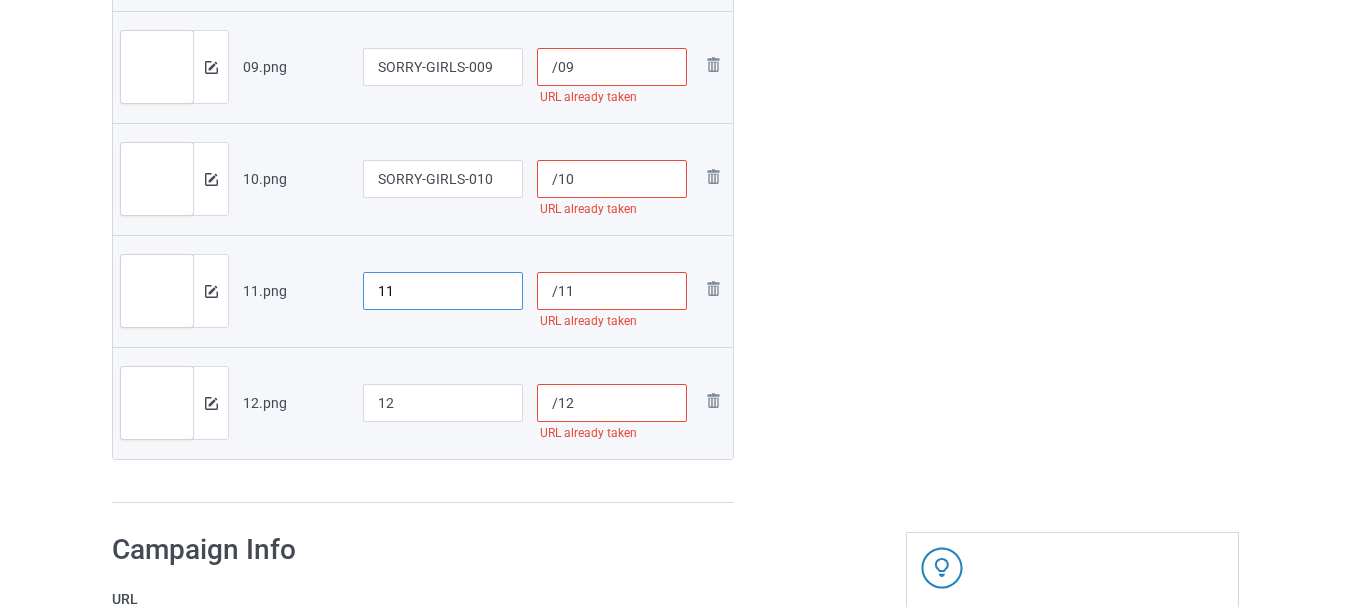 click on "11" at bounding box center [443, 291] 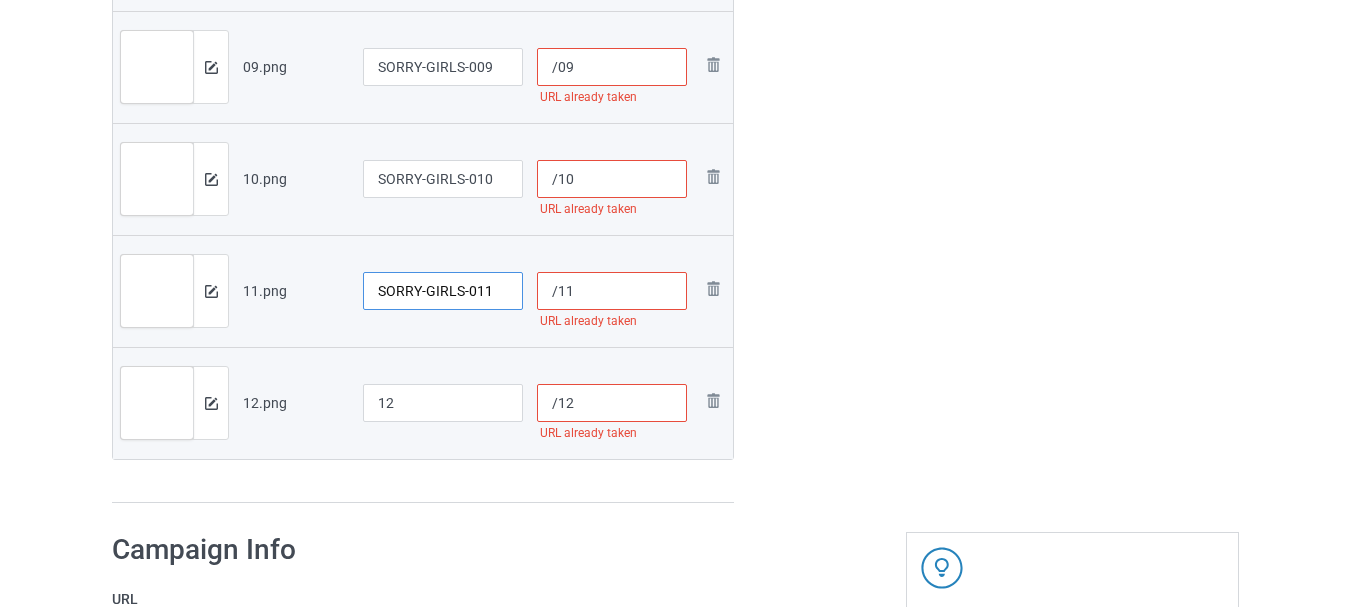 type on "SORRY-GIRLS-011" 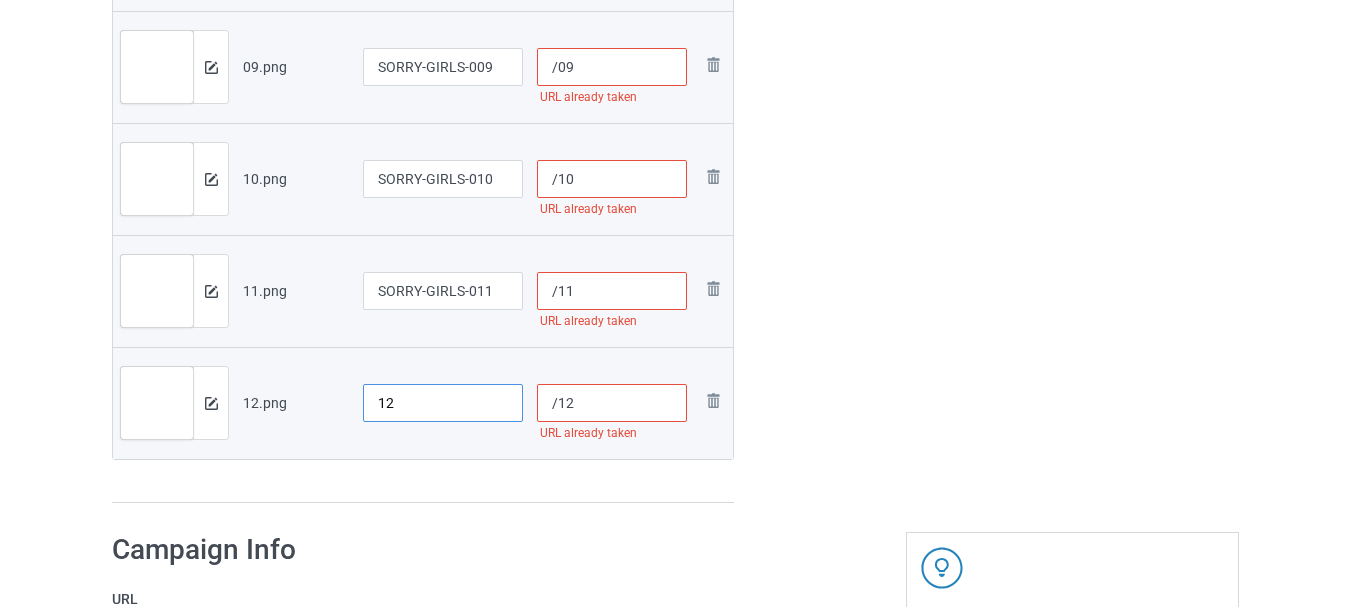 click on "12" at bounding box center [443, 403] 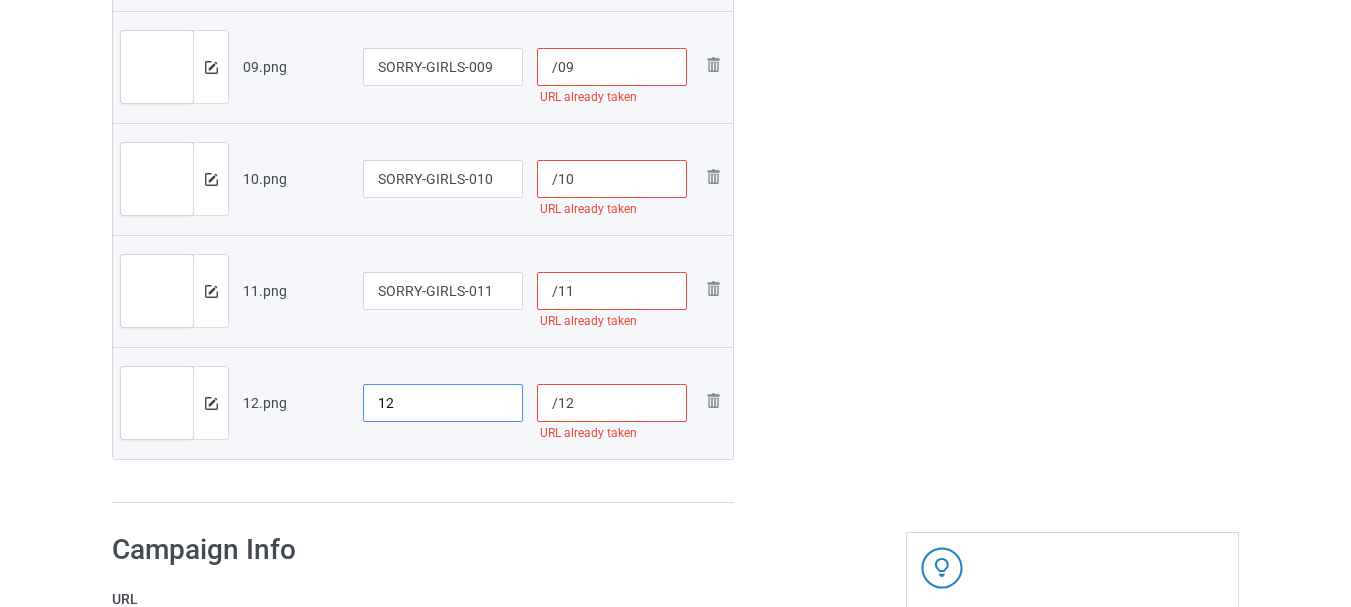 paste on "SORRY-GIRLS-0" 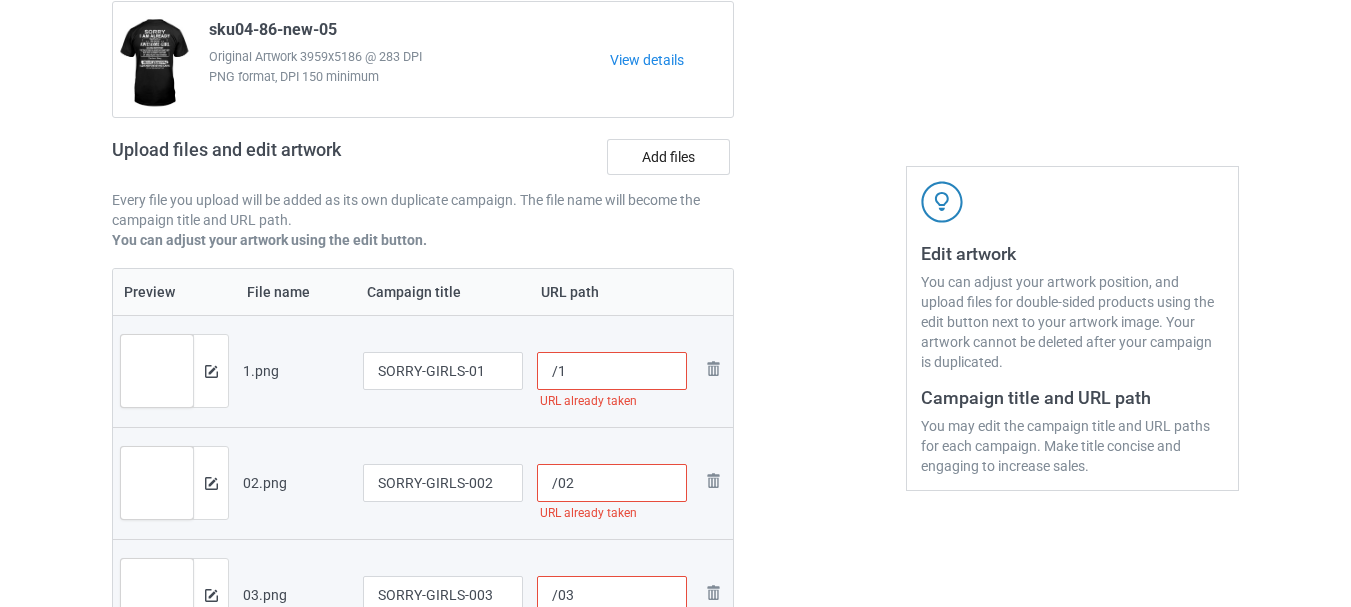 scroll, scrollTop: 398, scrollLeft: 0, axis: vertical 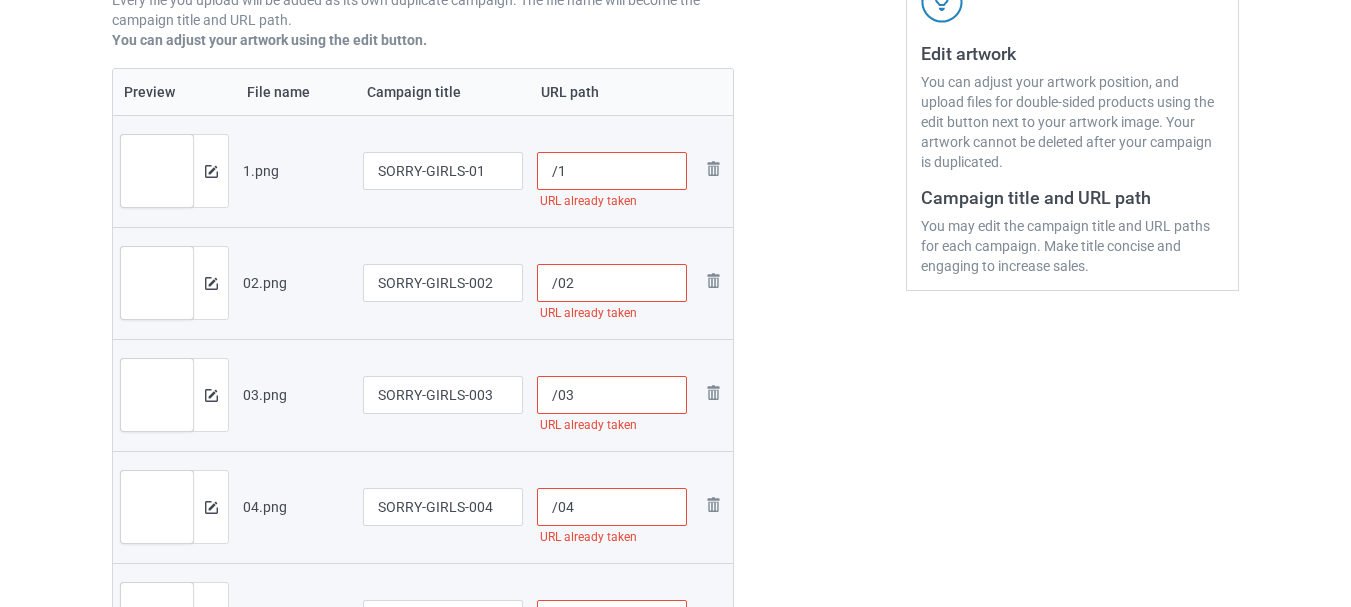 type on "SORRY-GIRLS-012" 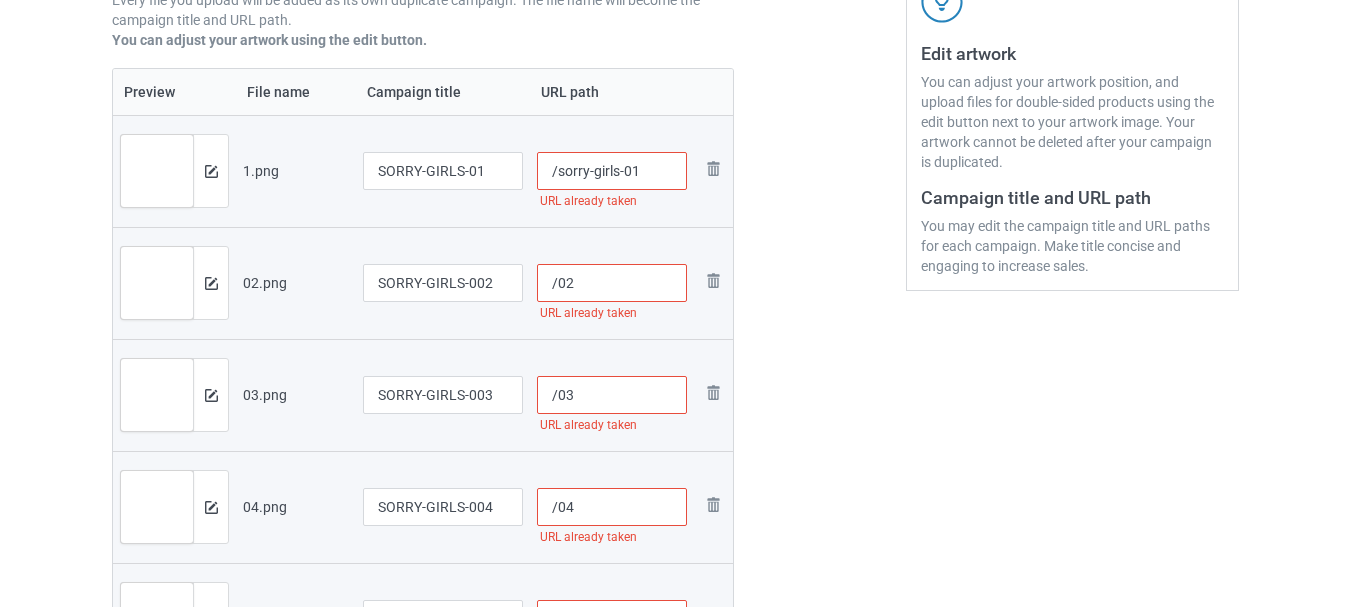 type on "/sorry-girls-01" 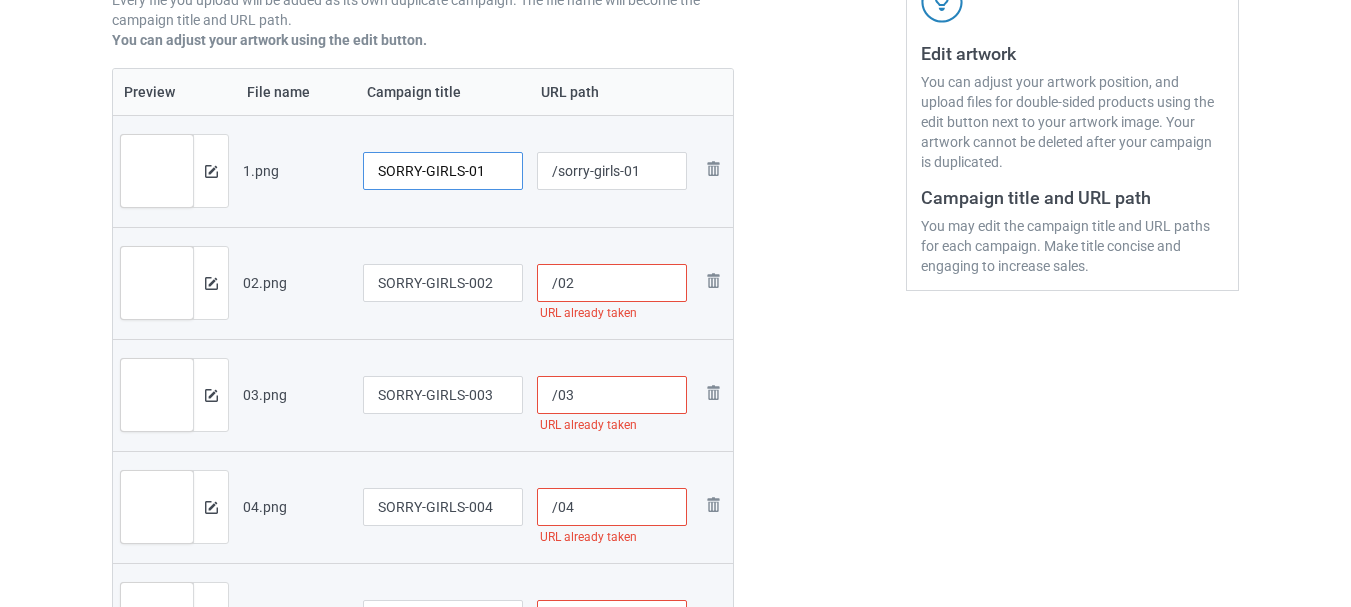 drag, startPoint x: 465, startPoint y: 168, endPoint x: 376, endPoint y: 168, distance: 89 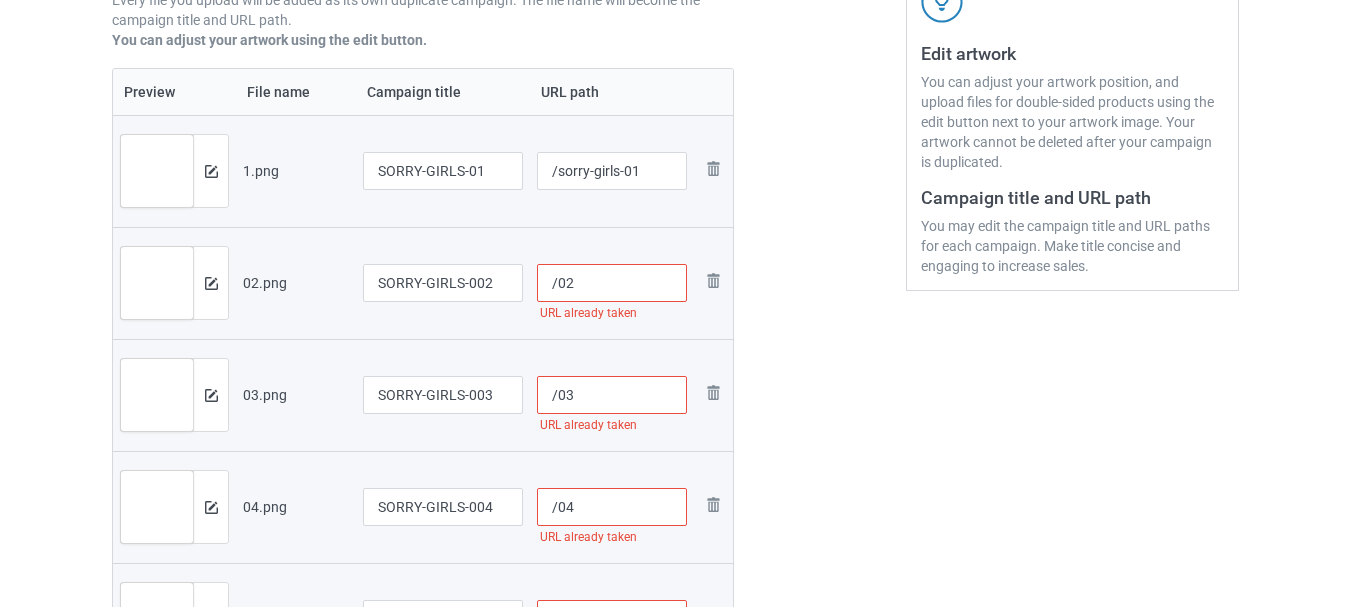 click on "/02" at bounding box center [612, 283] 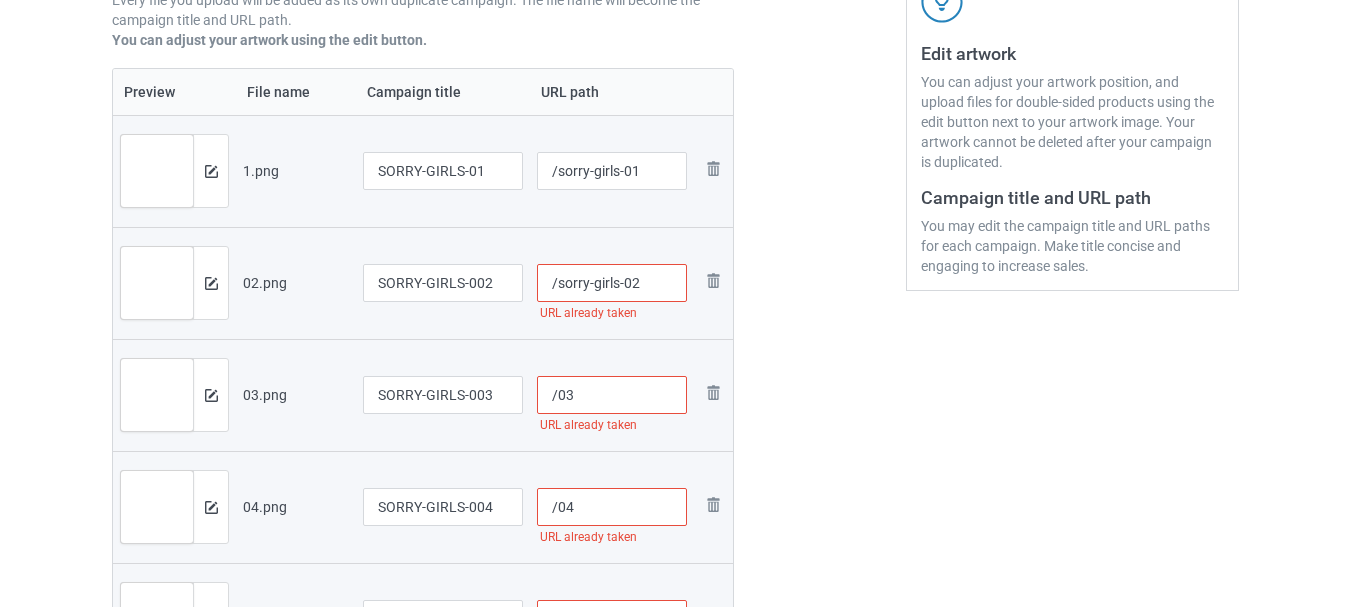 type on "/sorry-girls-02" 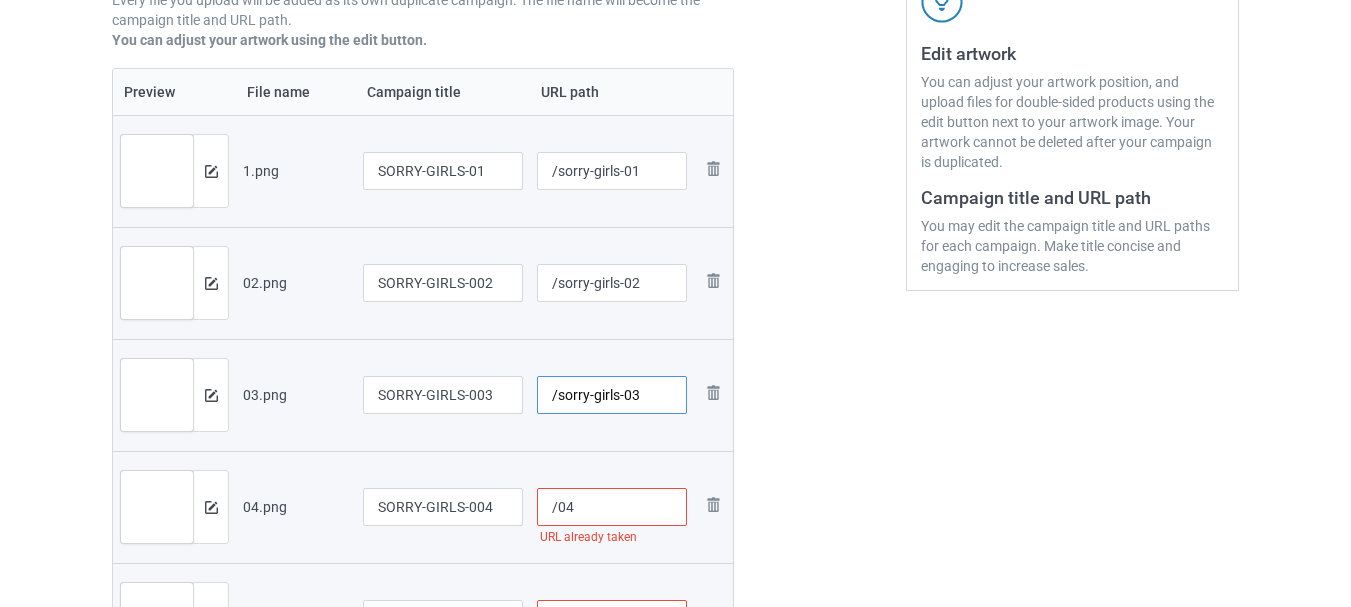 type on "/sorry-girls-03" 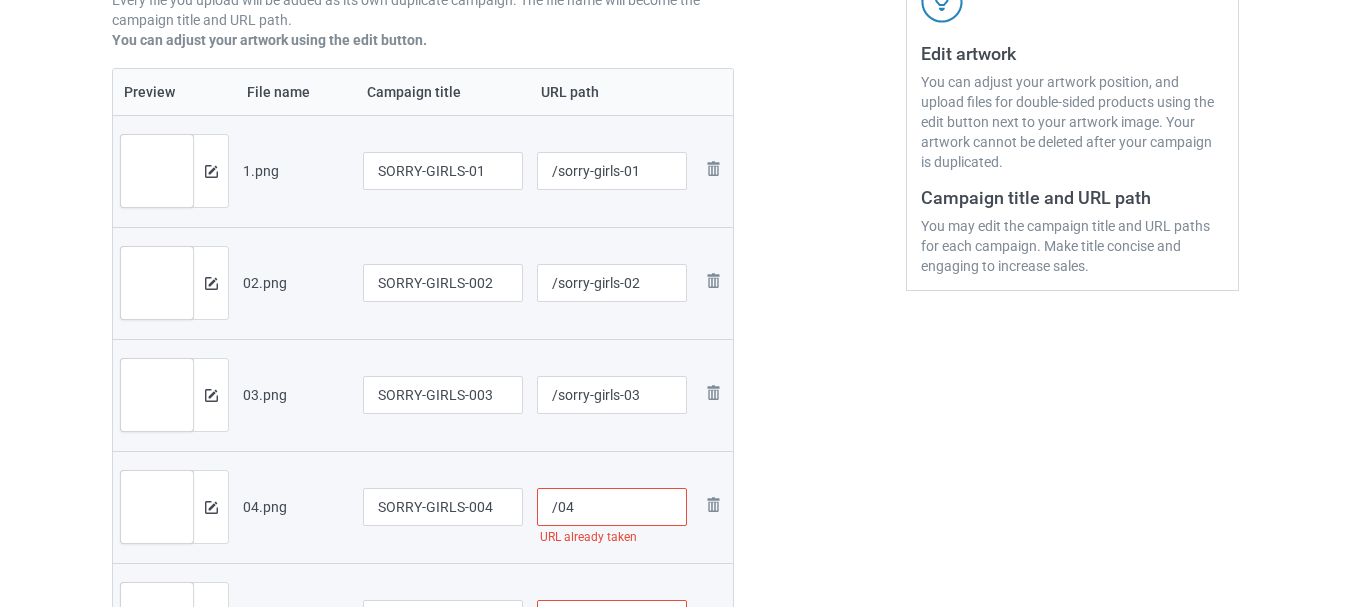 click on "/04" at bounding box center (612, 507) 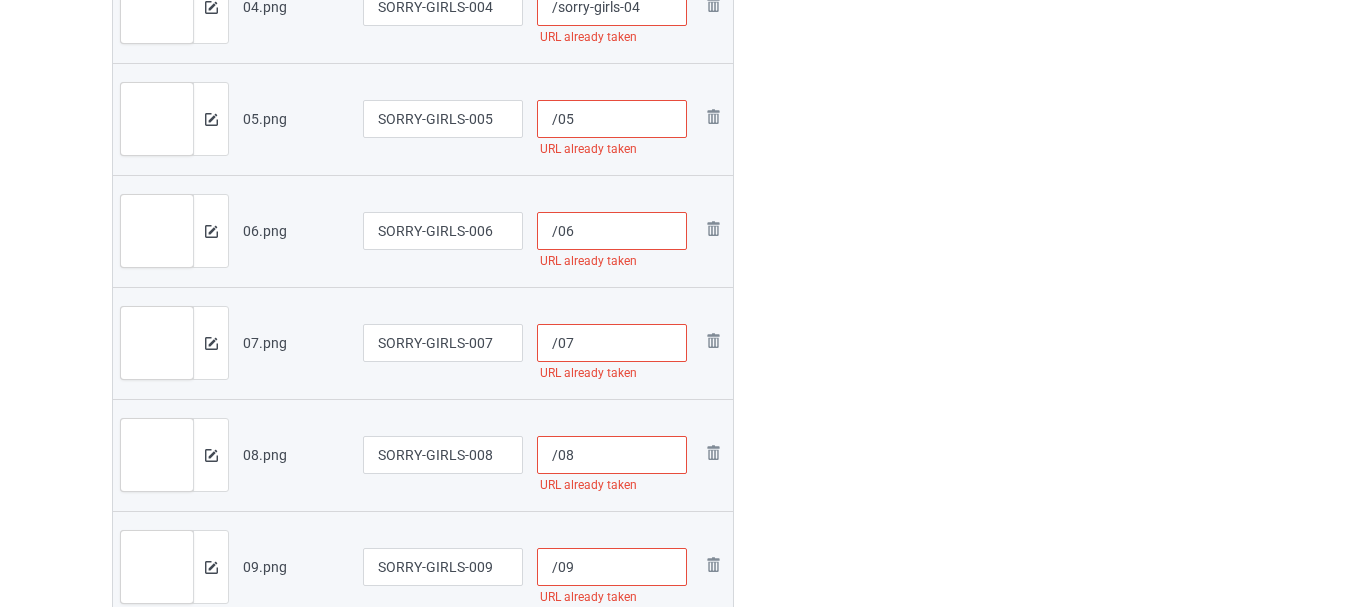 scroll, scrollTop: 998, scrollLeft: 0, axis: vertical 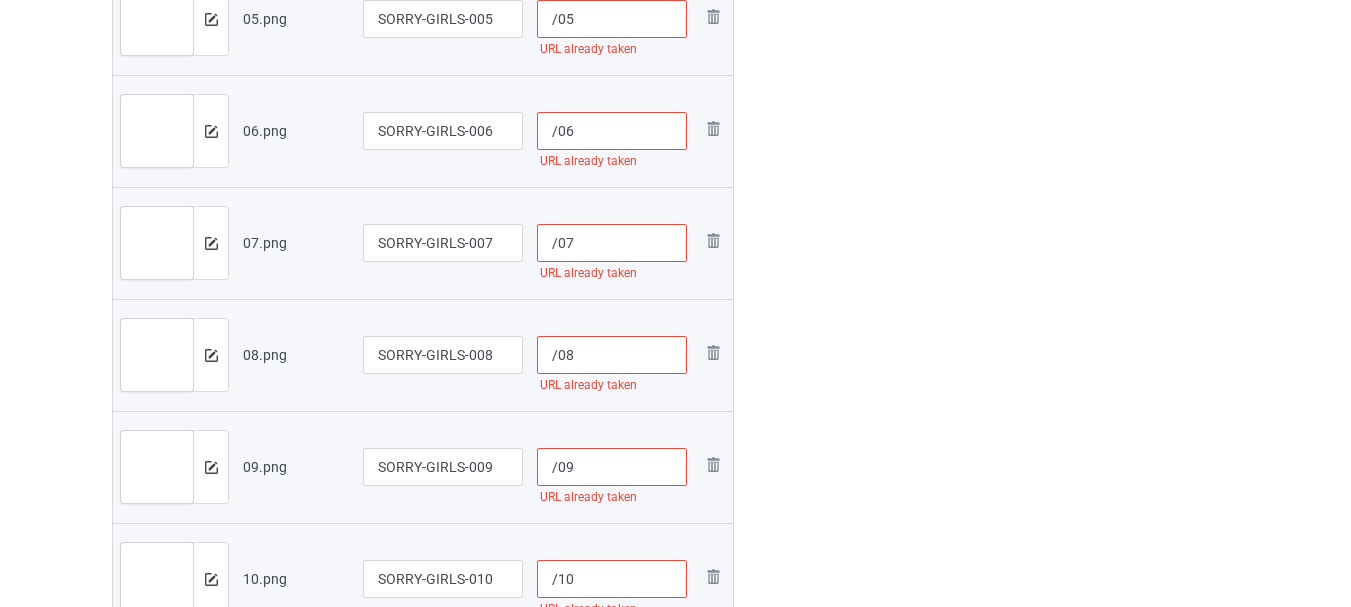 type on "/sorry-girls-04" 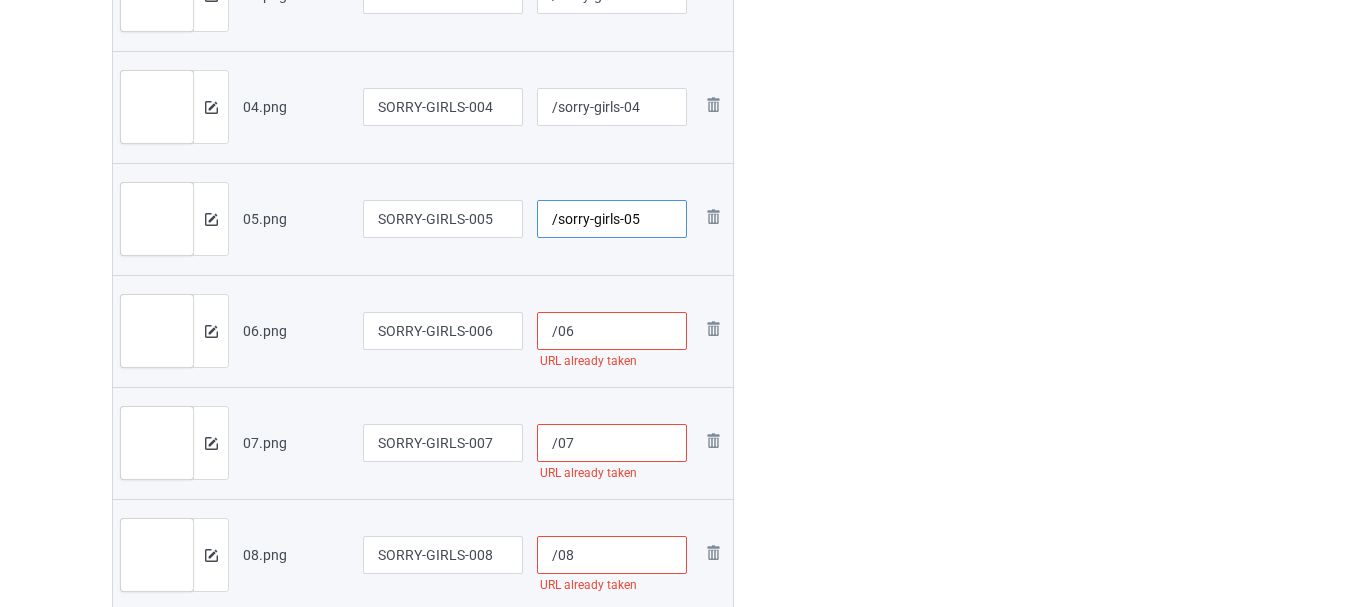 scroll, scrollTop: 998, scrollLeft: 0, axis: vertical 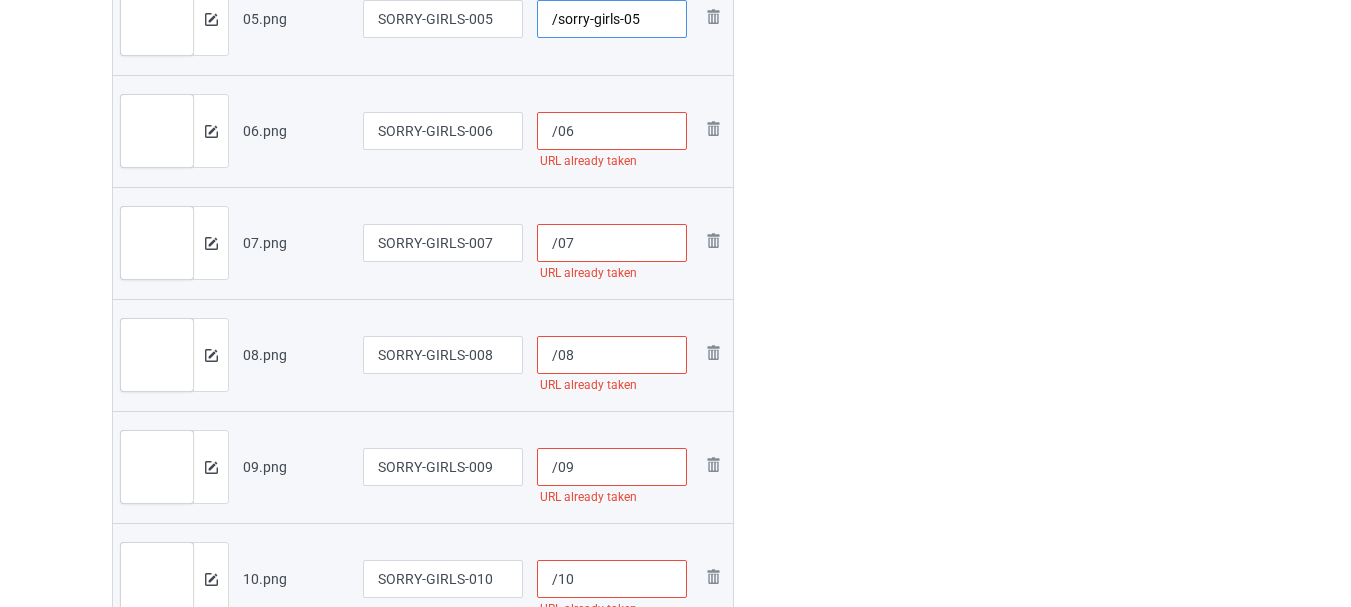 type on "/sorry-girls-05" 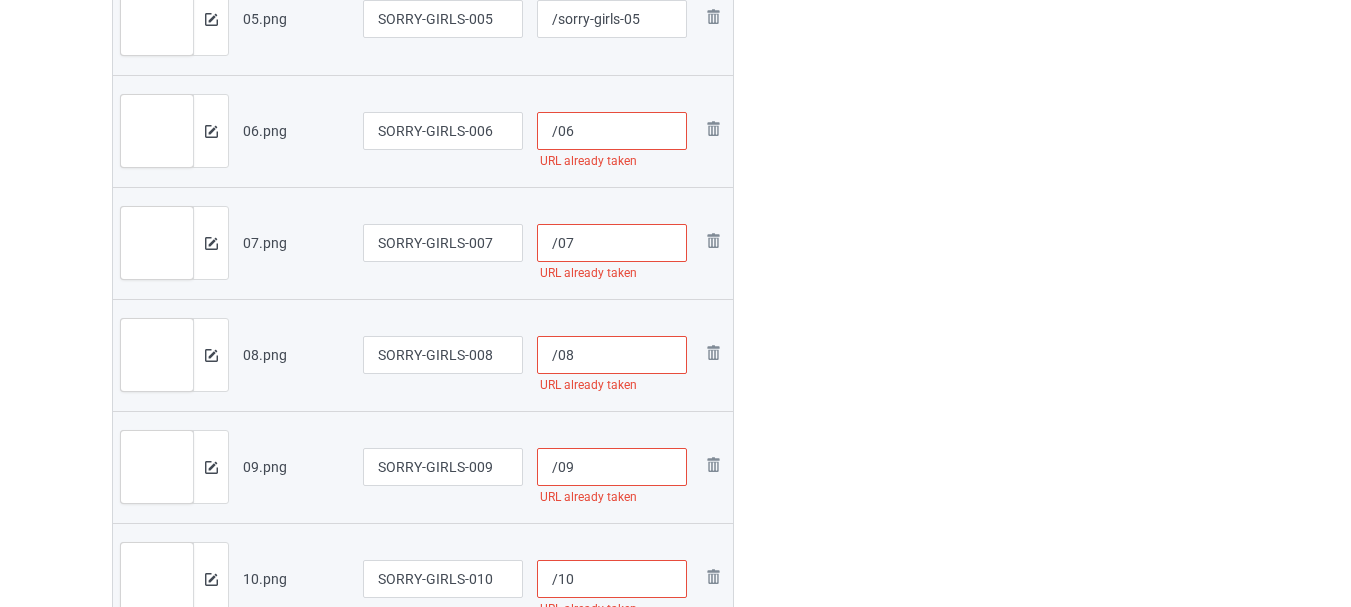 click on "/06" at bounding box center [612, 131] 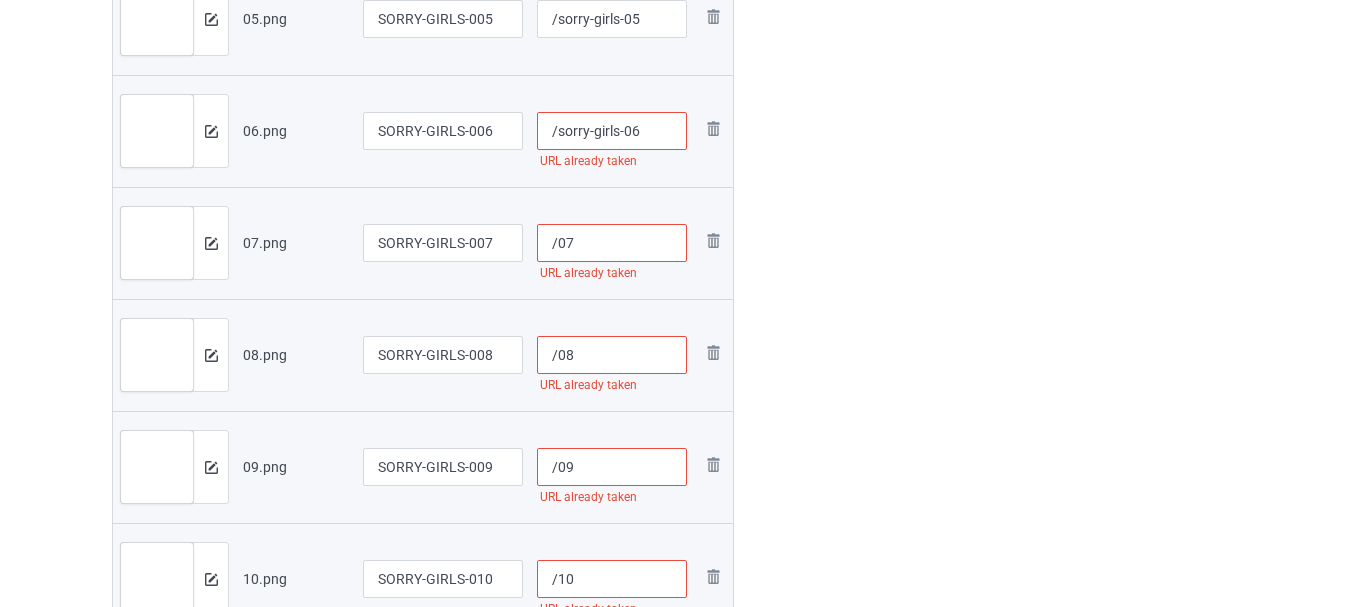 type on "/sorry-girls-06" 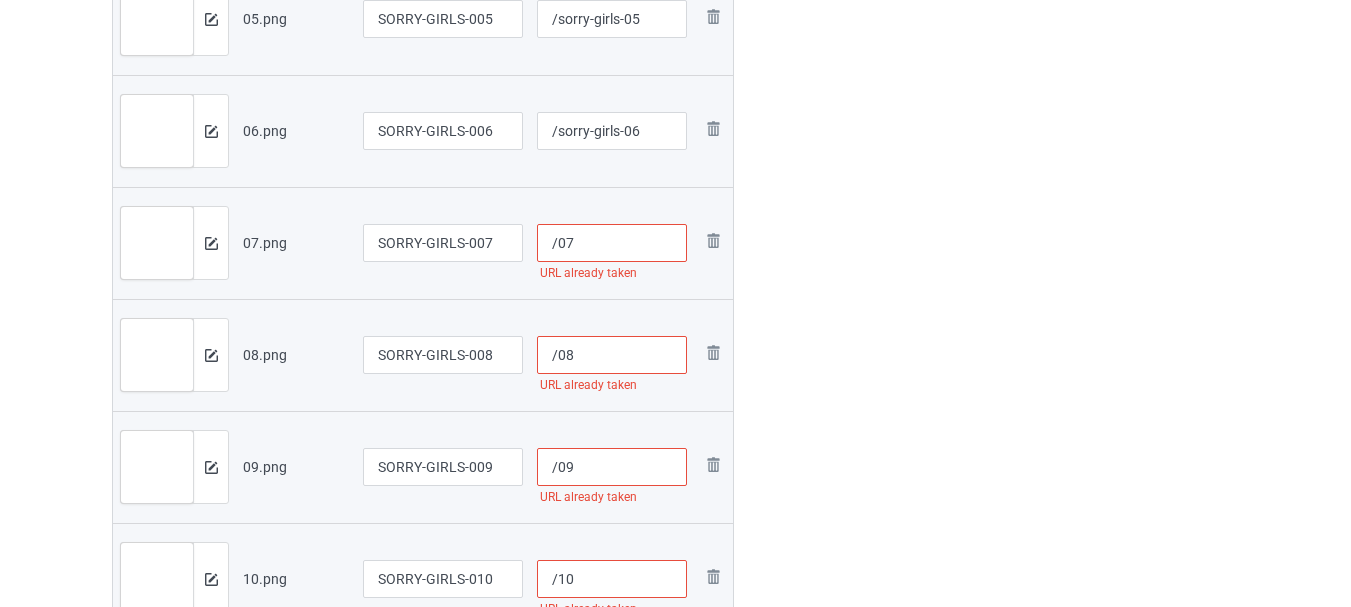 paste on "sorry-girls-" 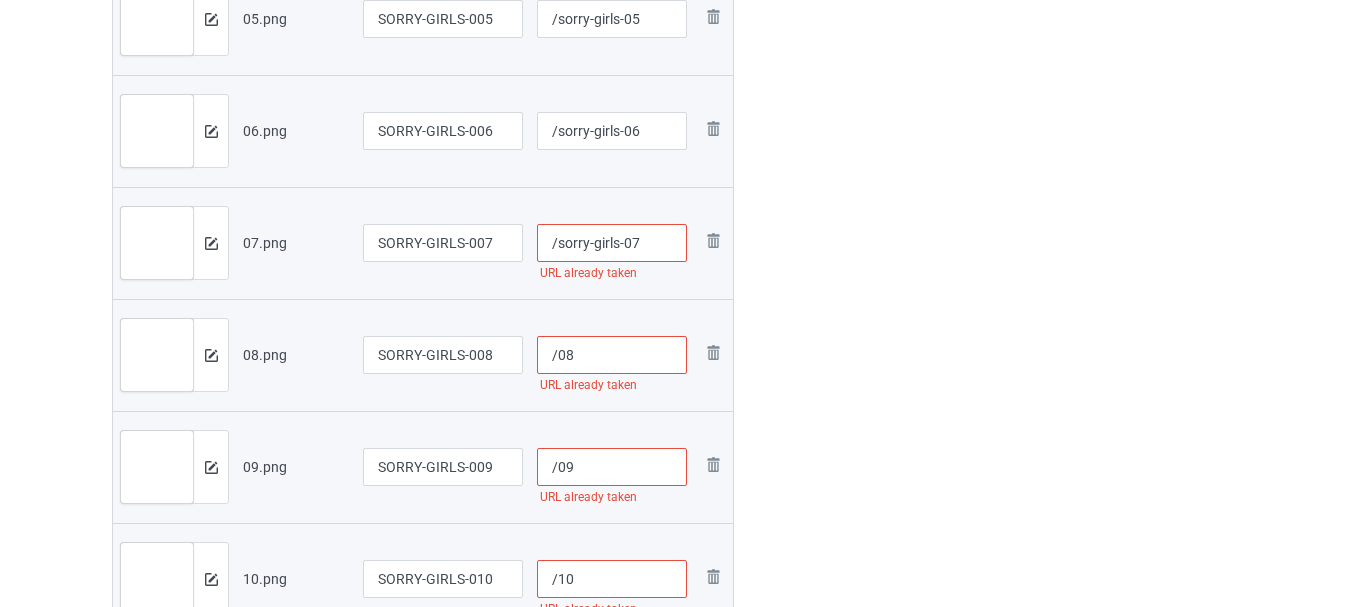 type on "/sorry-girls-07" 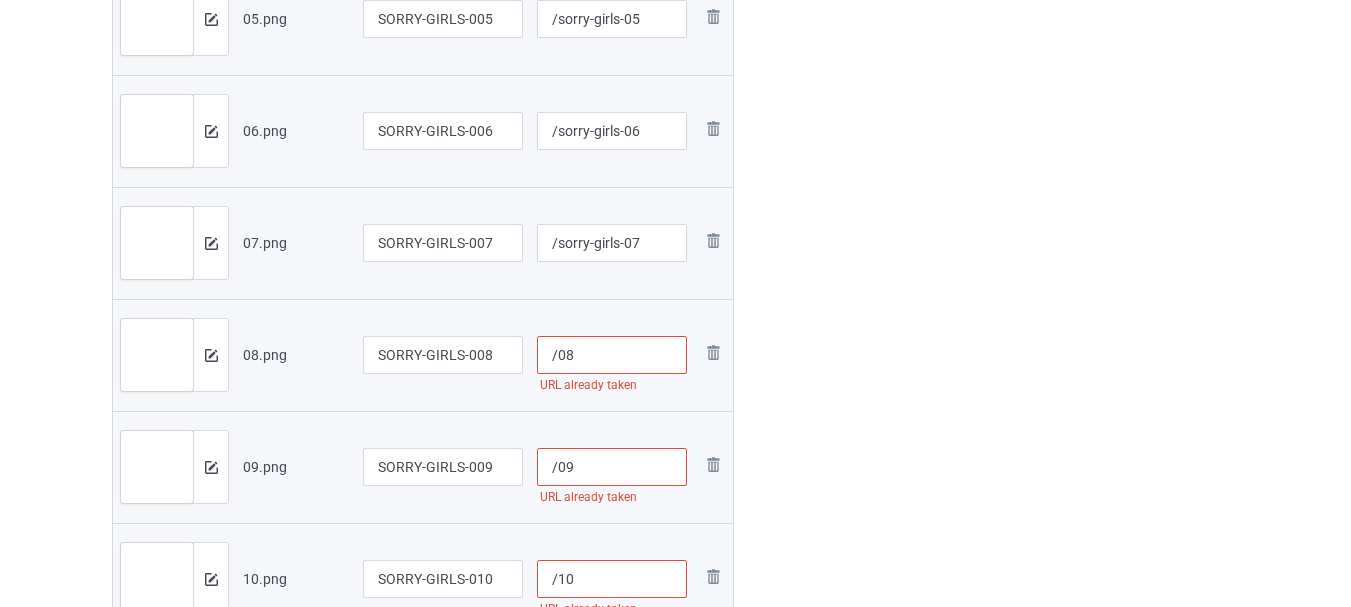 paste on "sorry-girls-" 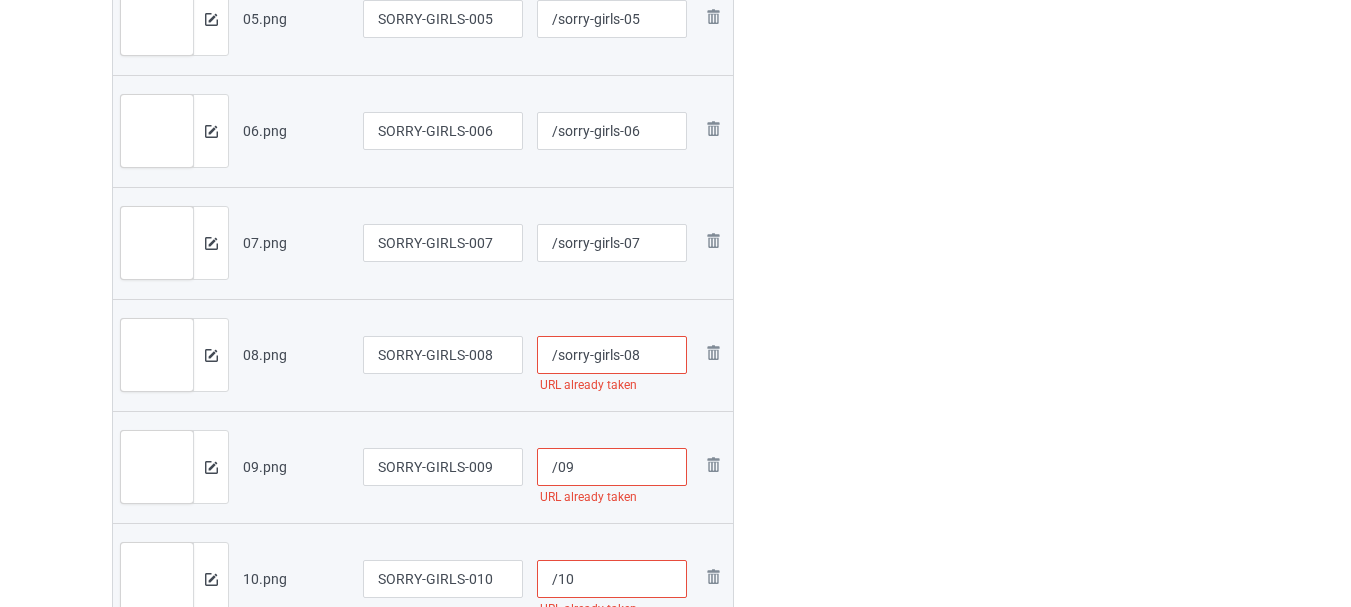 type on "/sorry-girls-08" 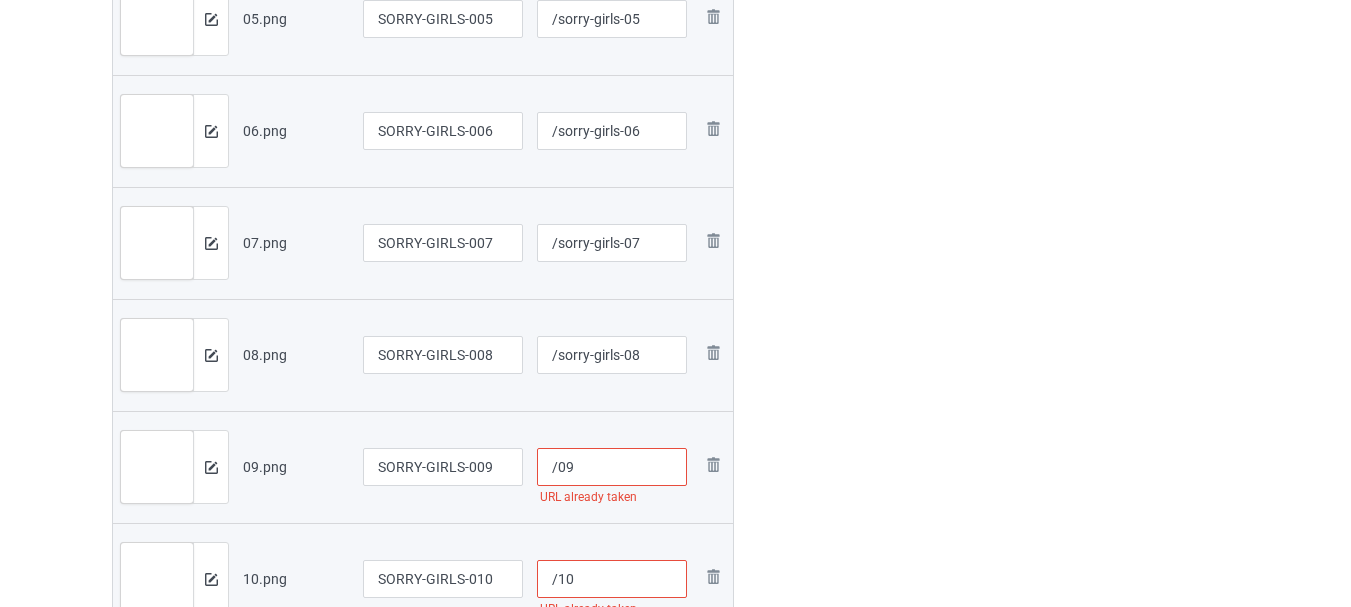 paste on "sorry-girls-" 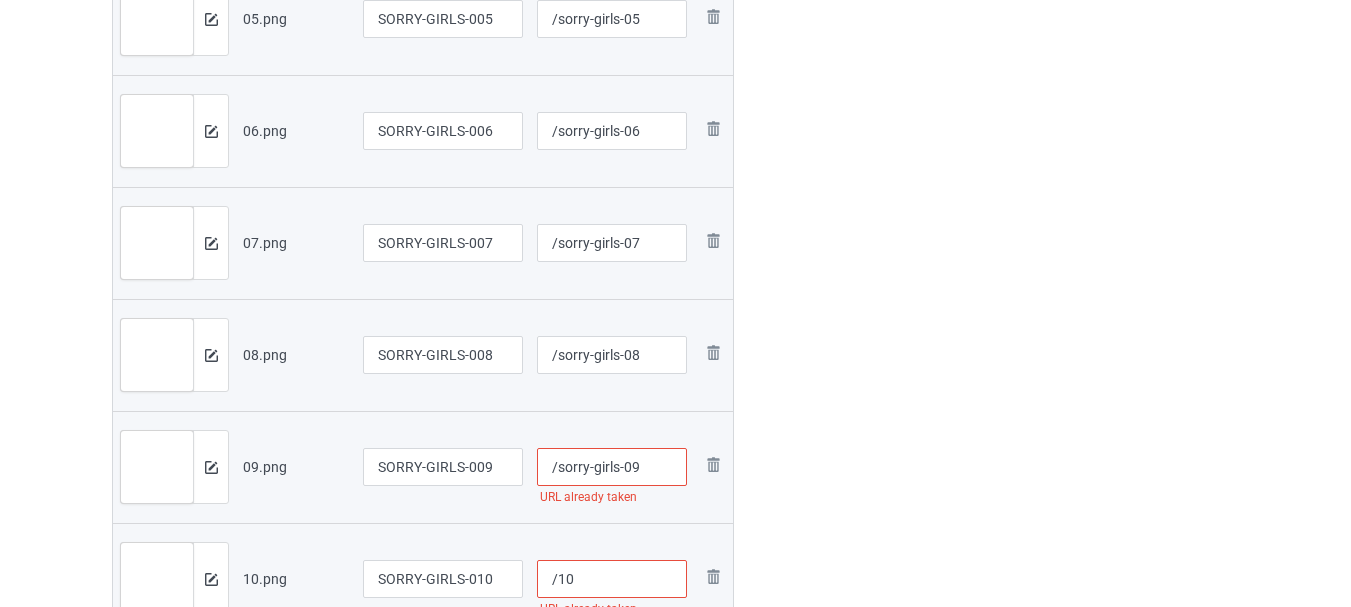 type on "/sorry-girls-09" 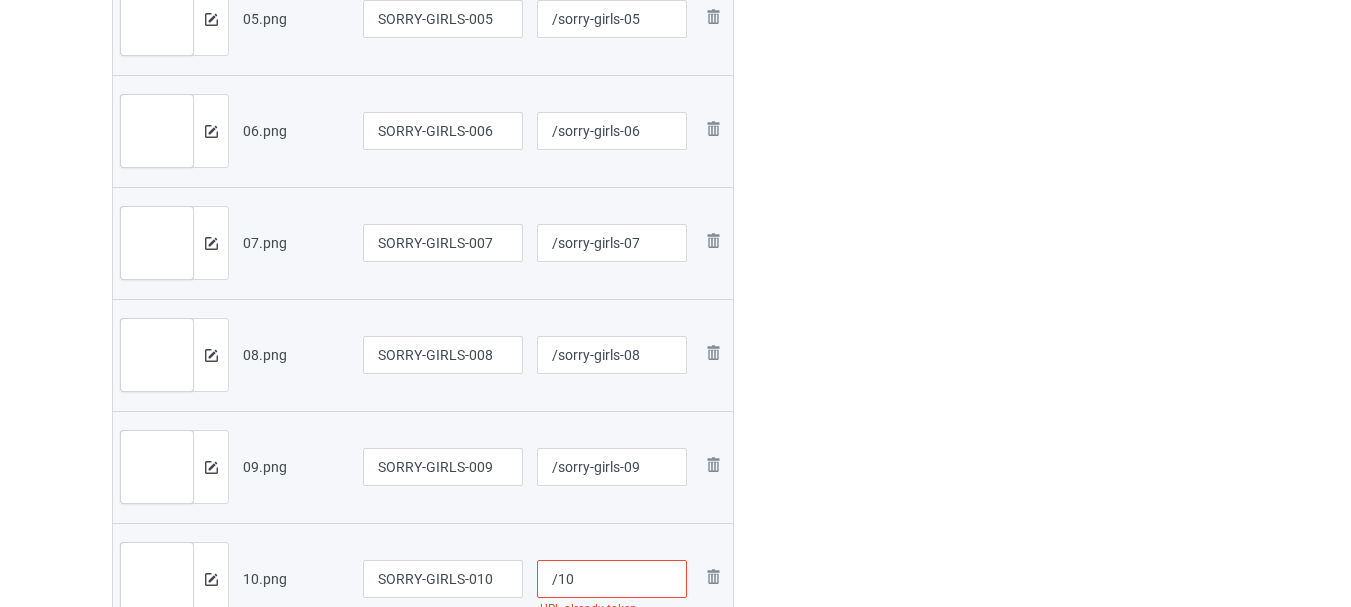 paste on "sorry-girls-" 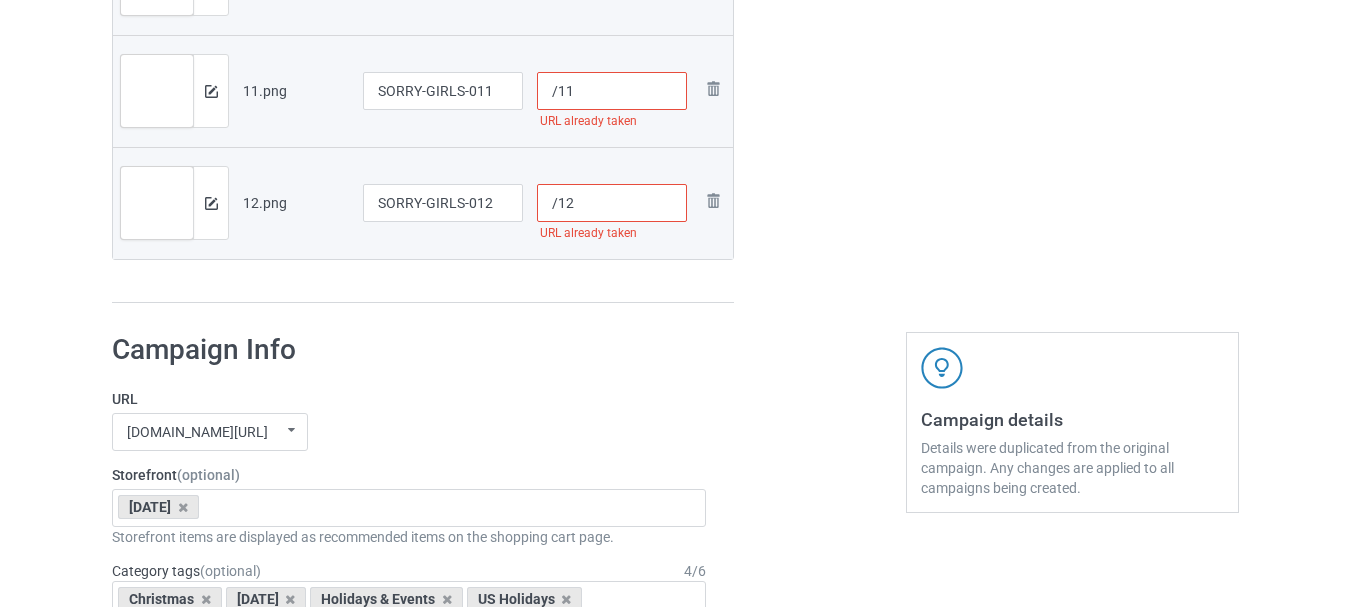 scroll, scrollTop: 1498, scrollLeft: 0, axis: vertical 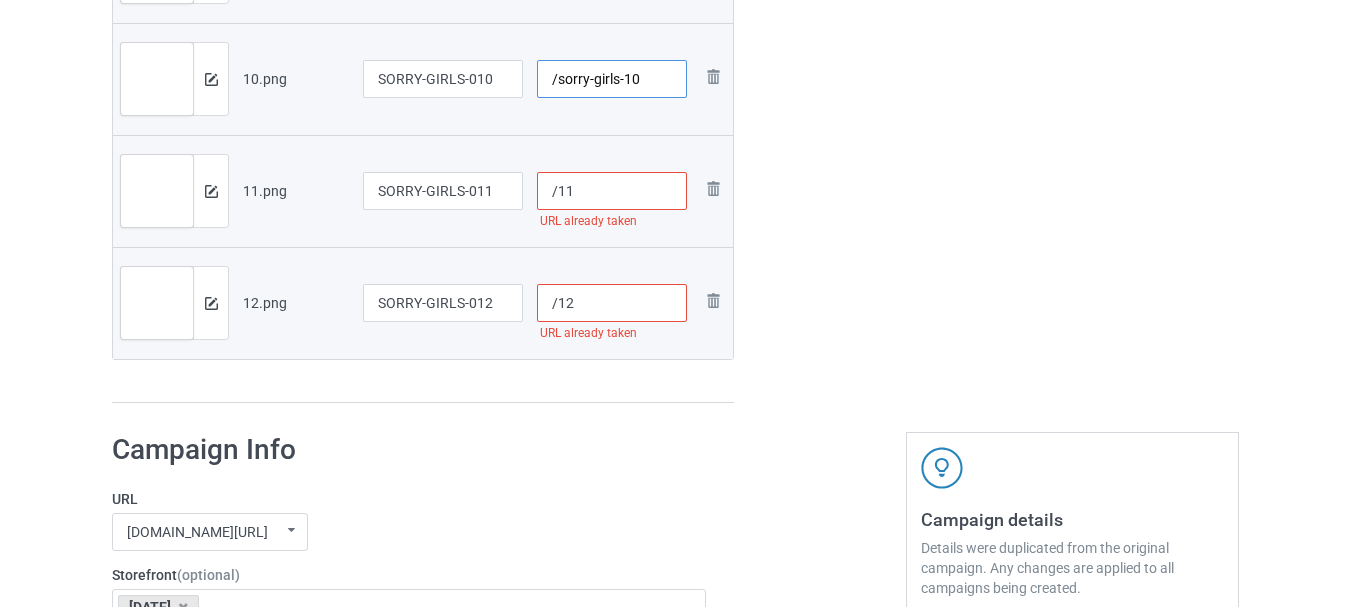 type on "/sorry-girls-10" 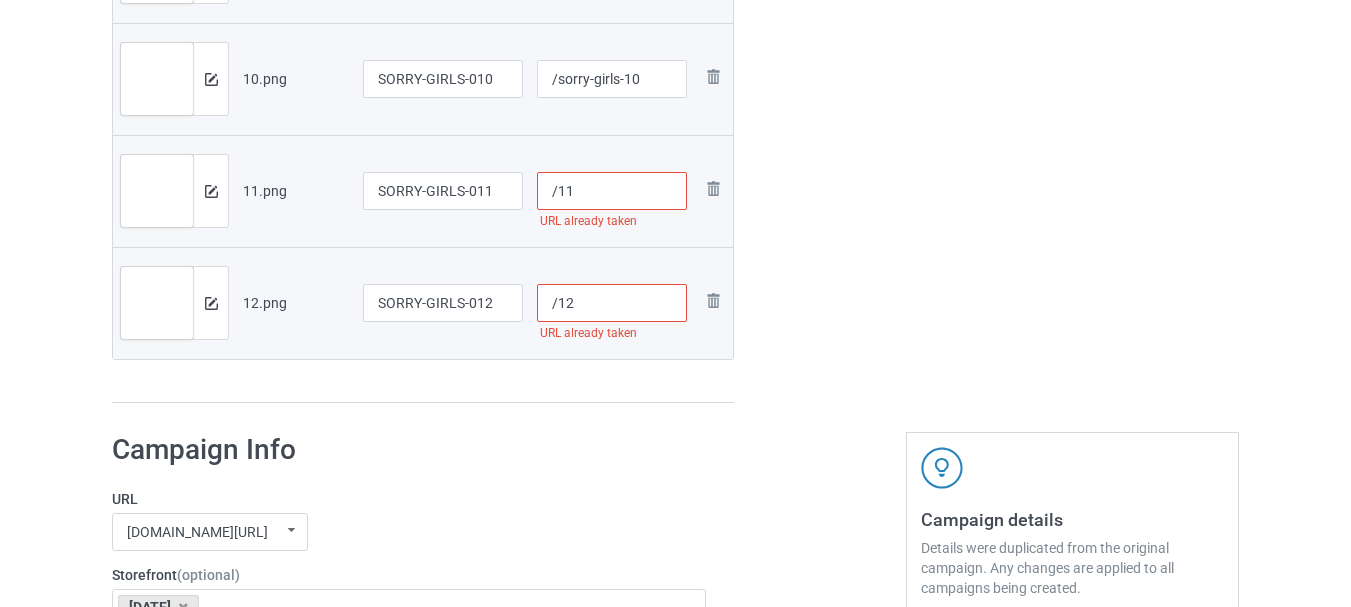 click on "/11" at bounding box center (612, 191) 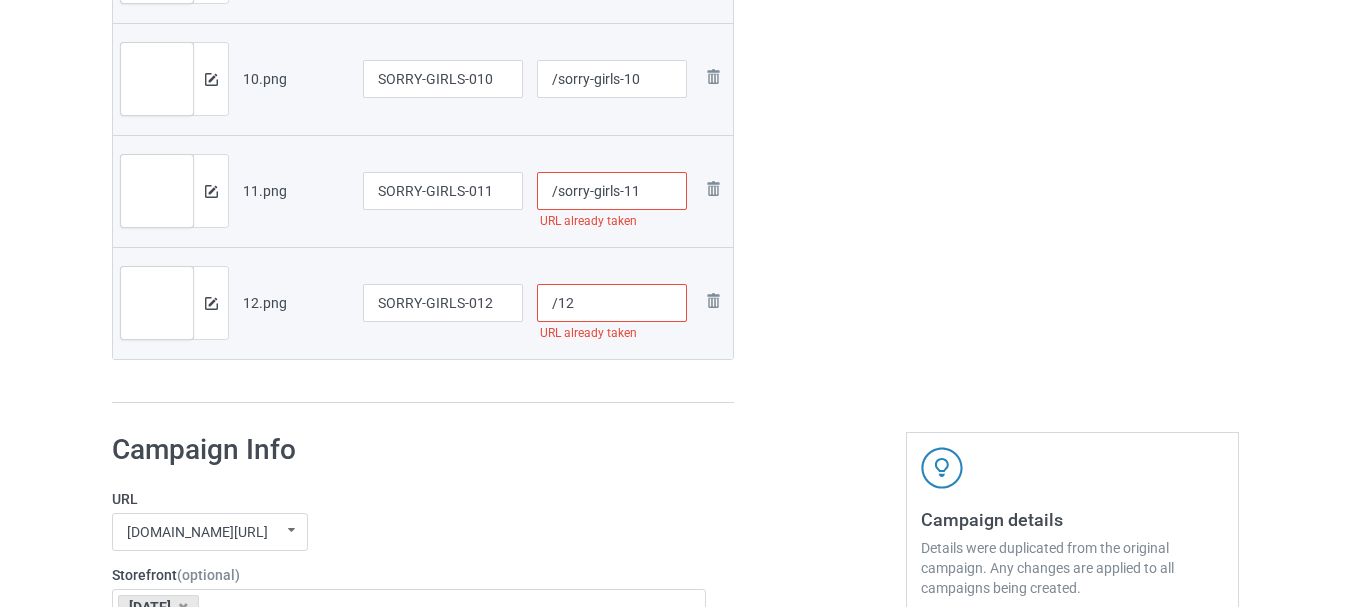 type on "/sorry-girls-11" 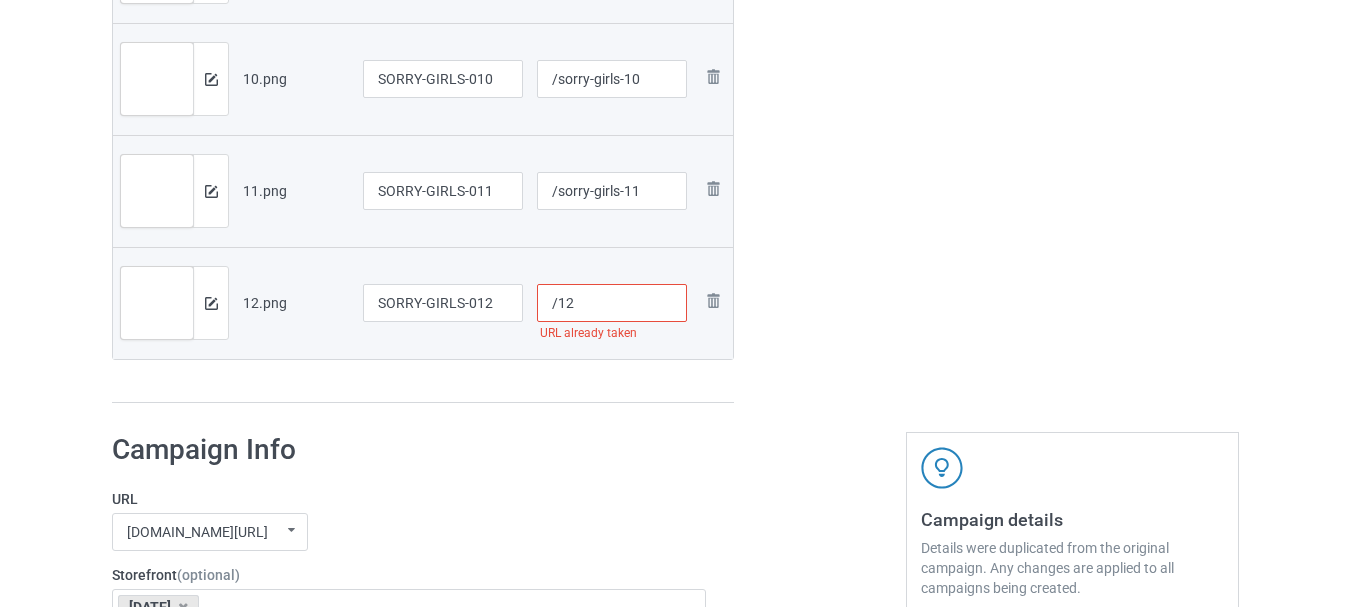 paste on "sorry-girls-" 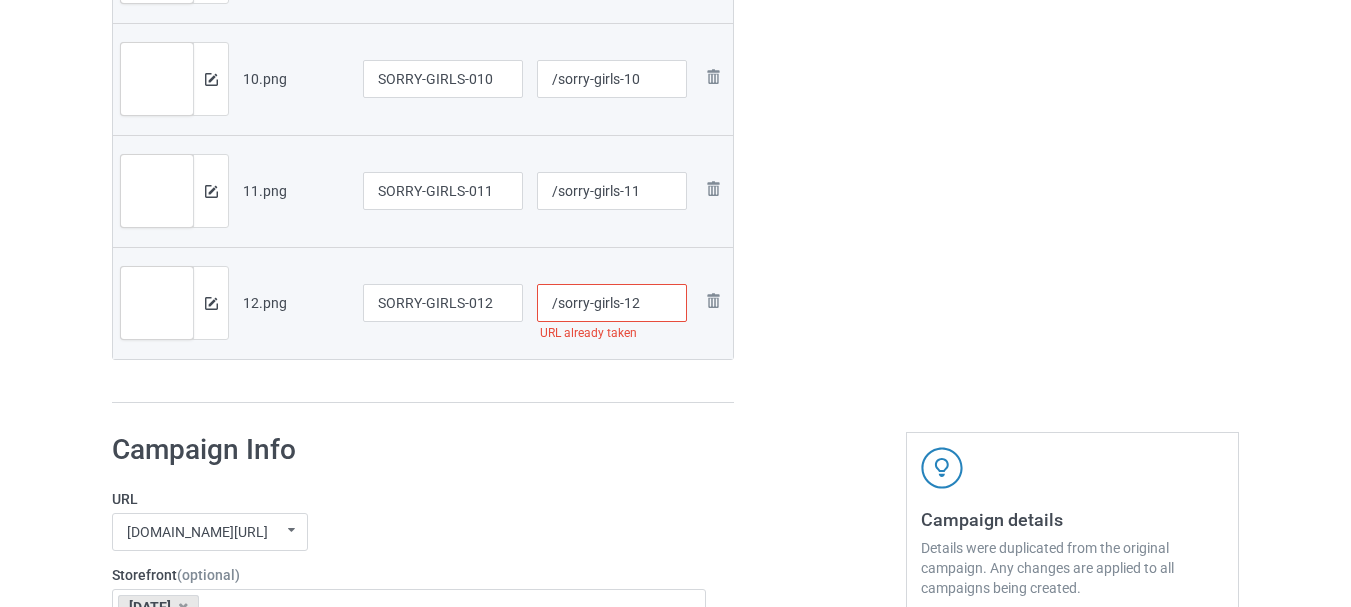 type on "/sorry-girls-12" 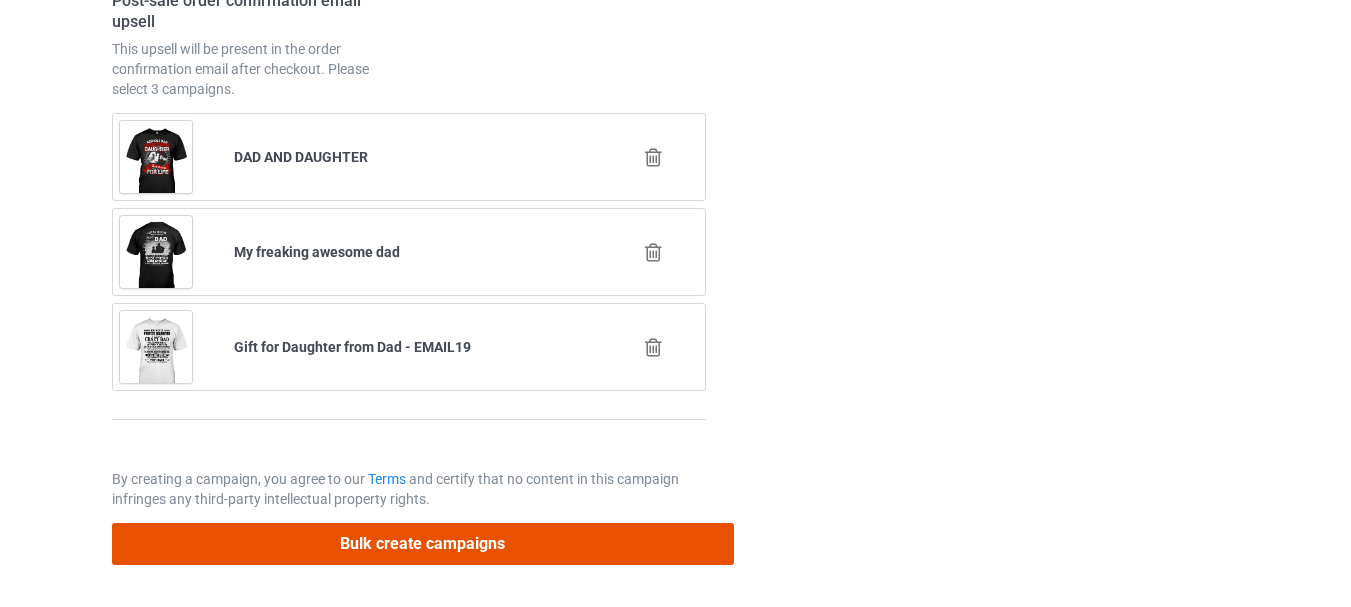 click on "Bulk create campaigns" at bounding box center [423, 543] 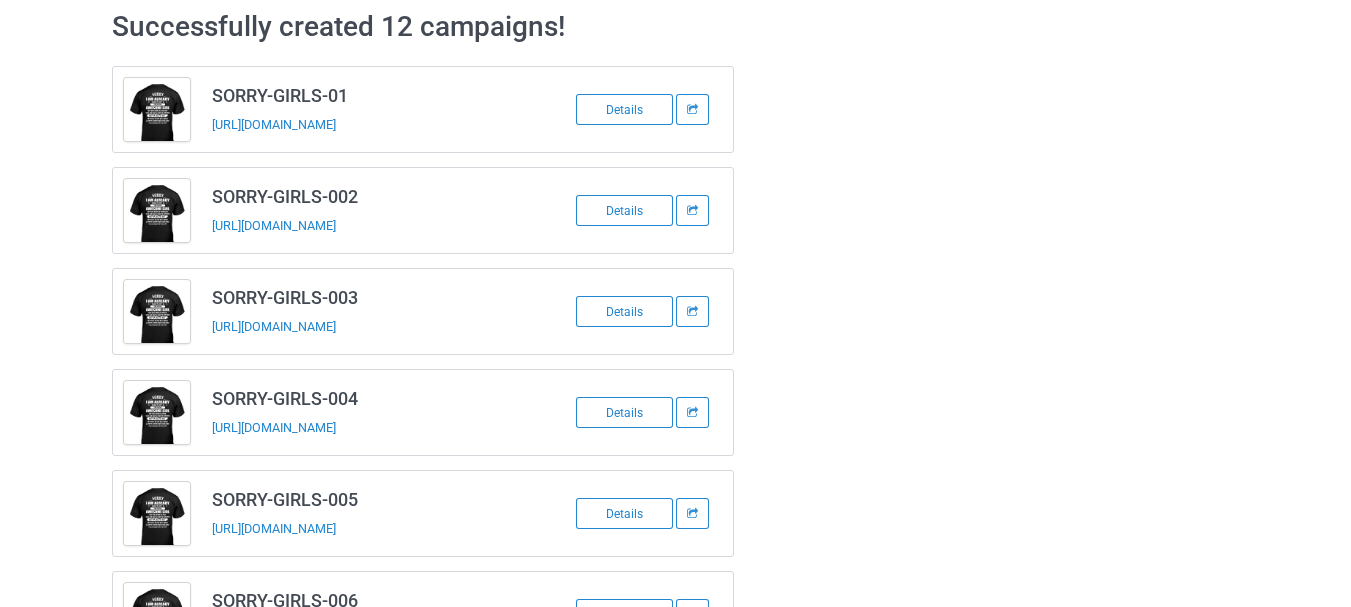 scroll, scrollTop: 0, scrollLeft: 0, axis: both 